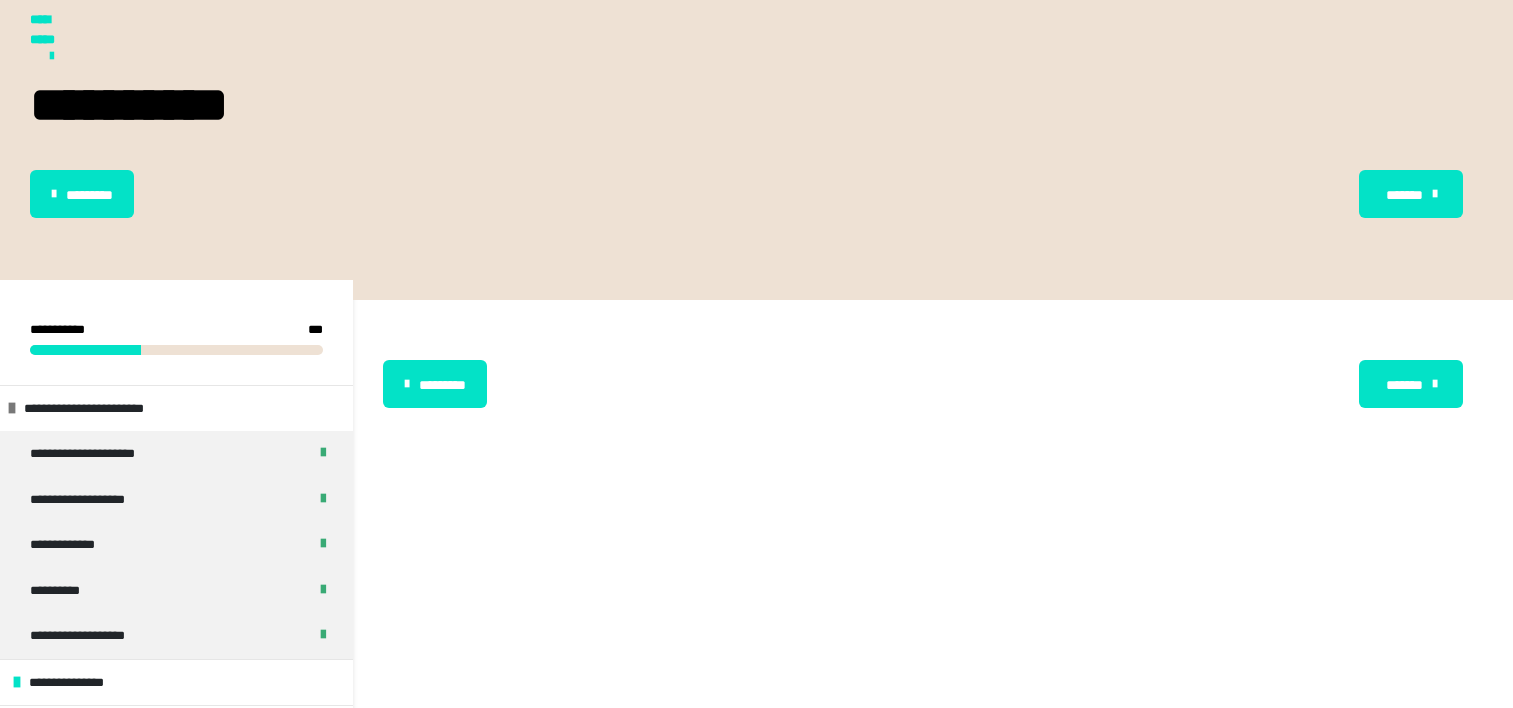 scroll, scrollTop: 0, scrollLeft: 0, axis: both 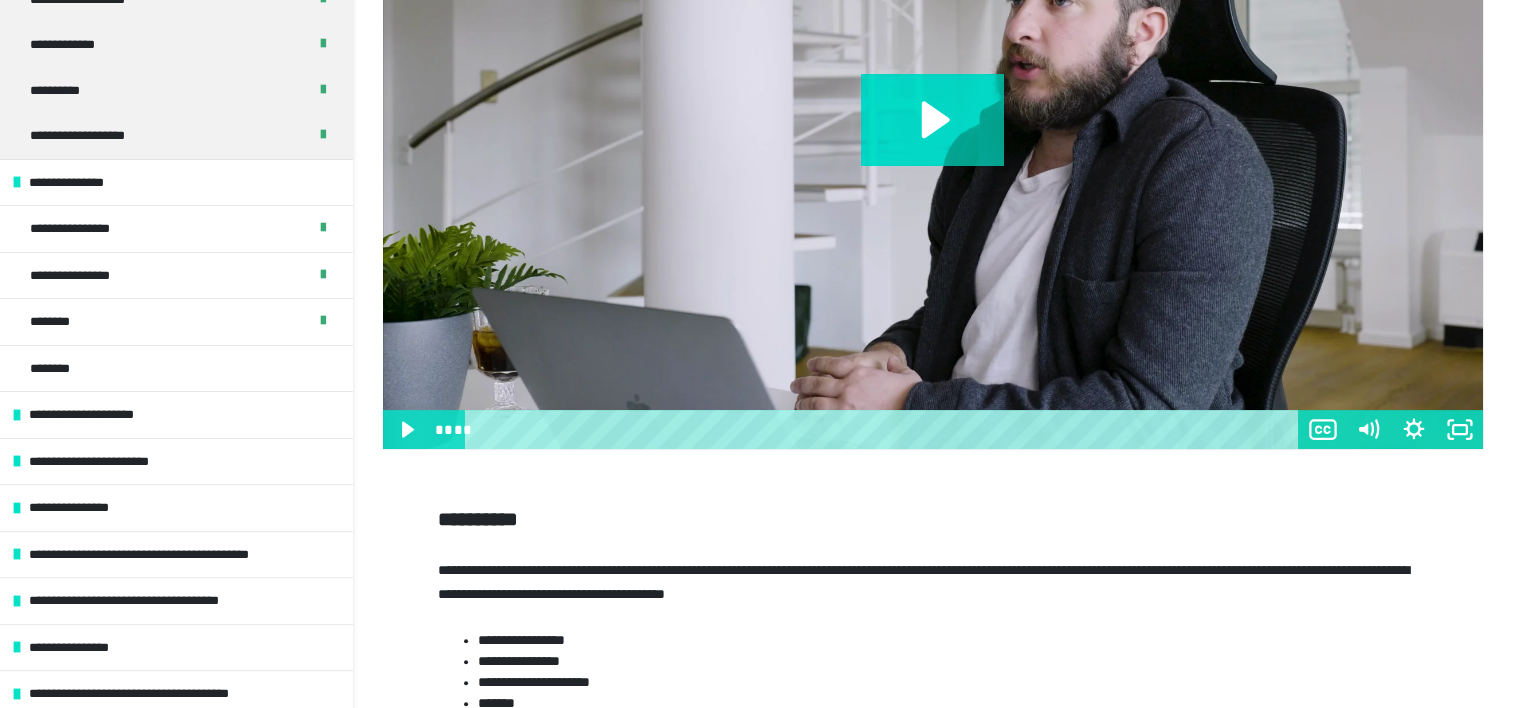 click at bounding box center (933, 139) 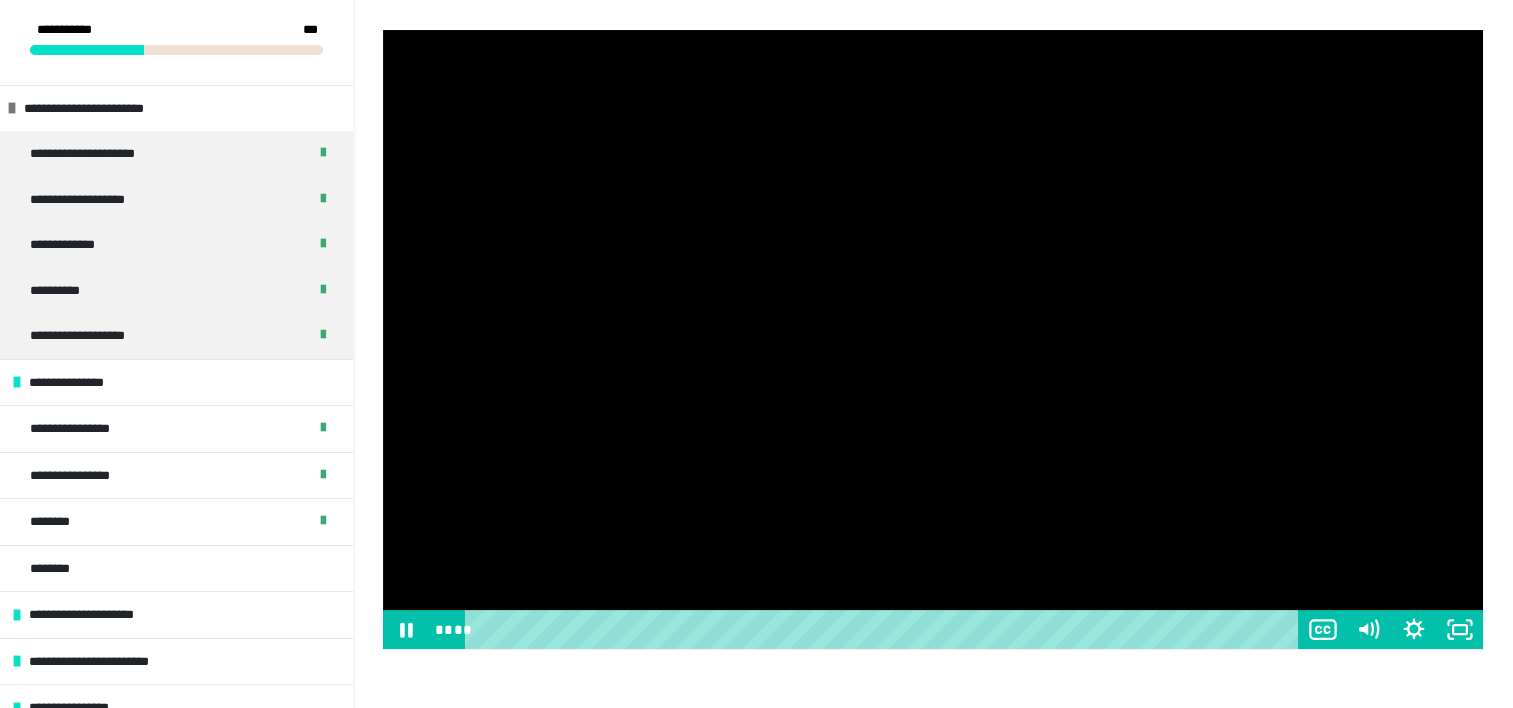 scroll, scrollTop: 300, scrollLeft: 0, axis: vertical 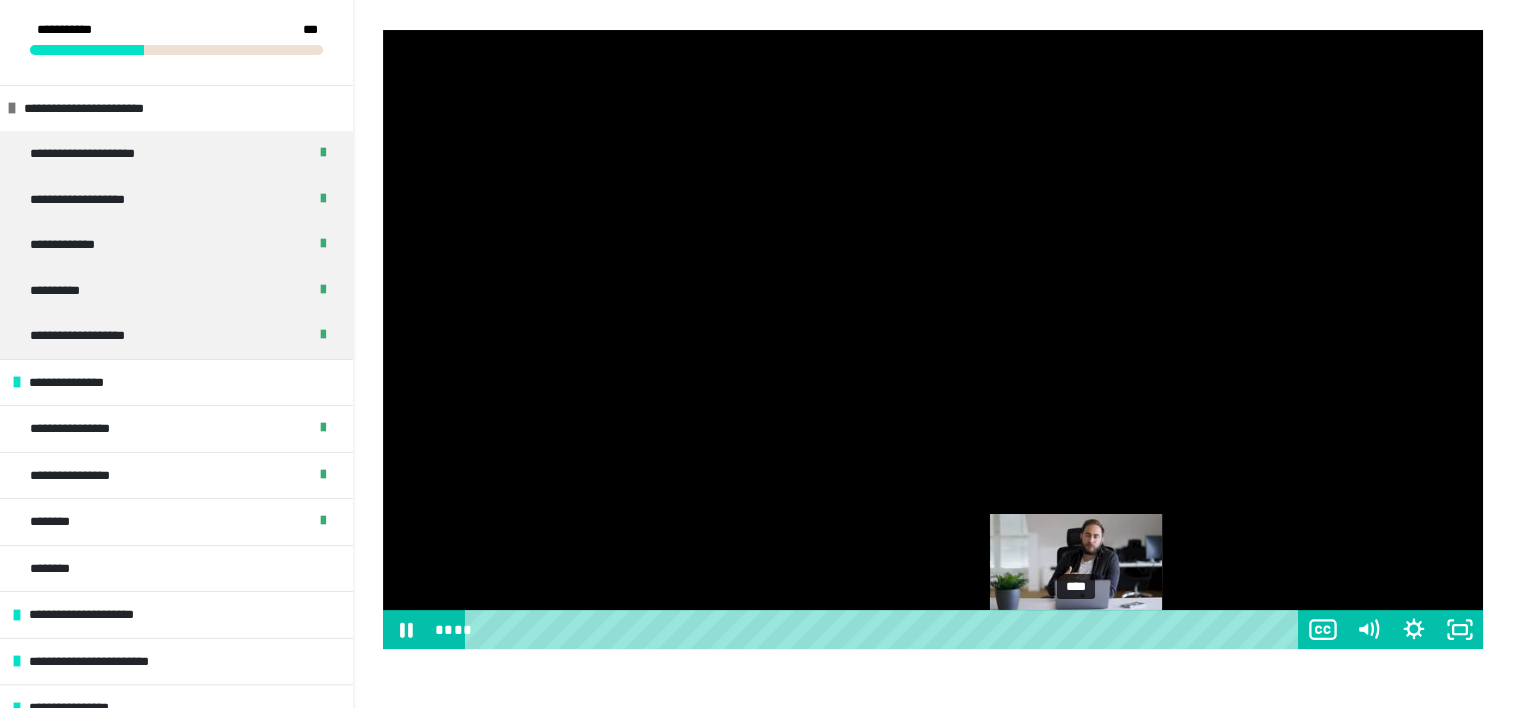 click on "****" at bounding box center [885, 629] 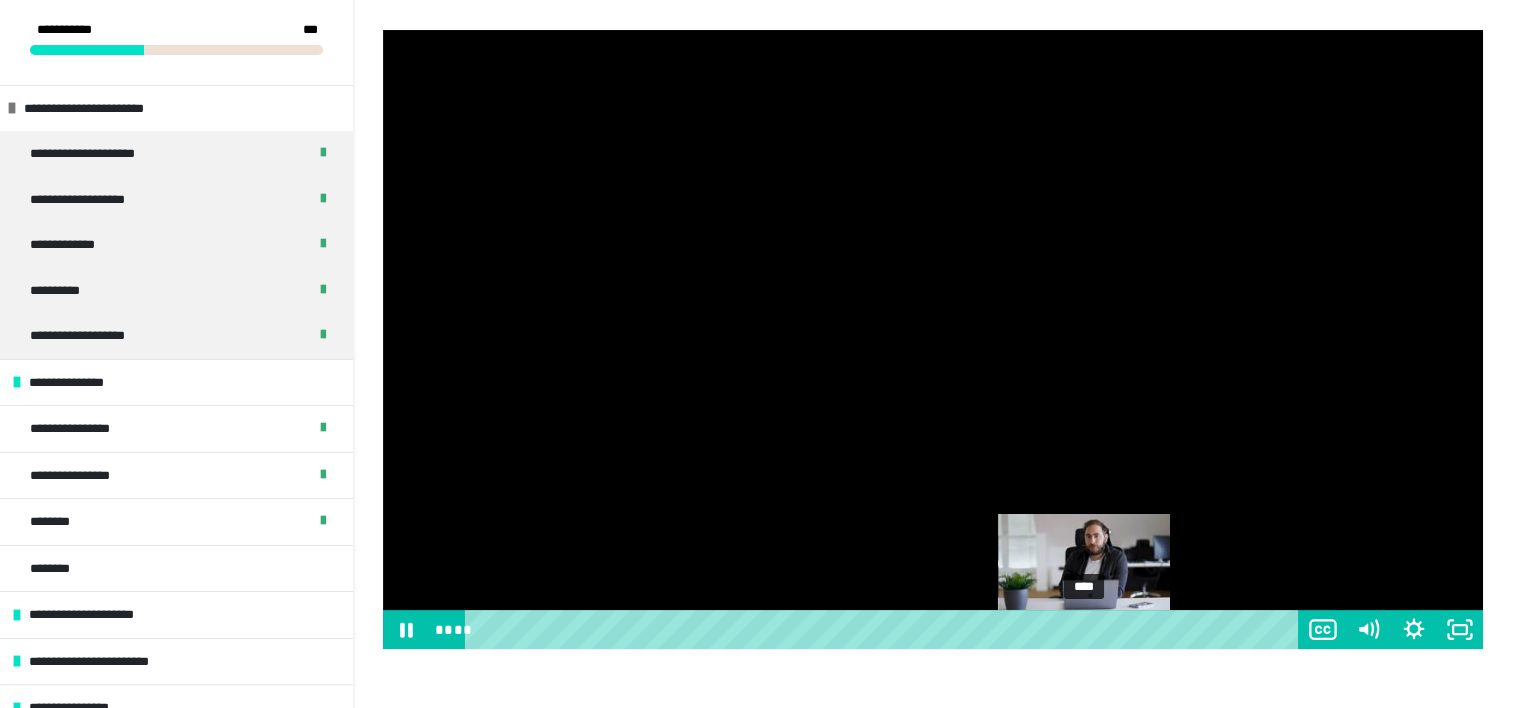 click at bounding box center [1084, 629] 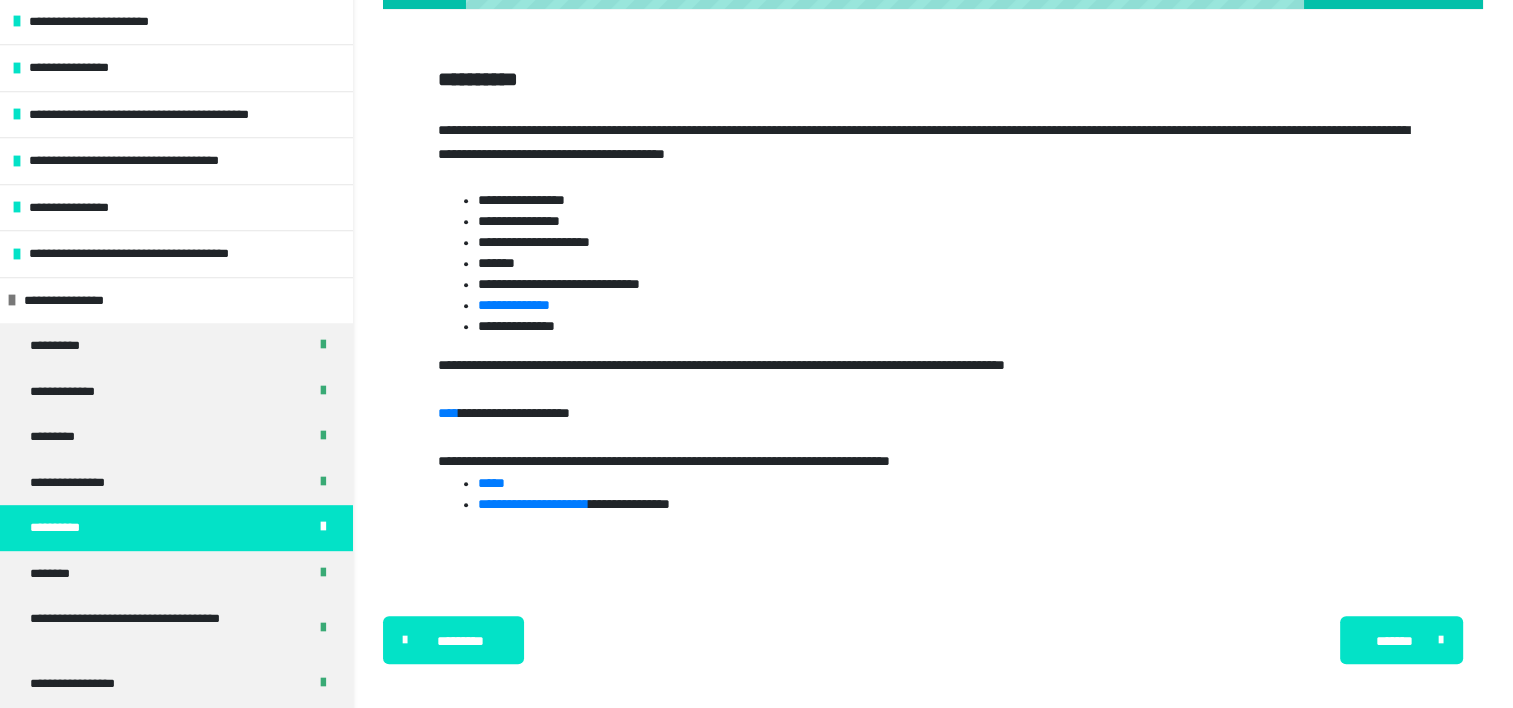 scroll, scrollTop: 999, scrollLeft: 0, axis: vertical 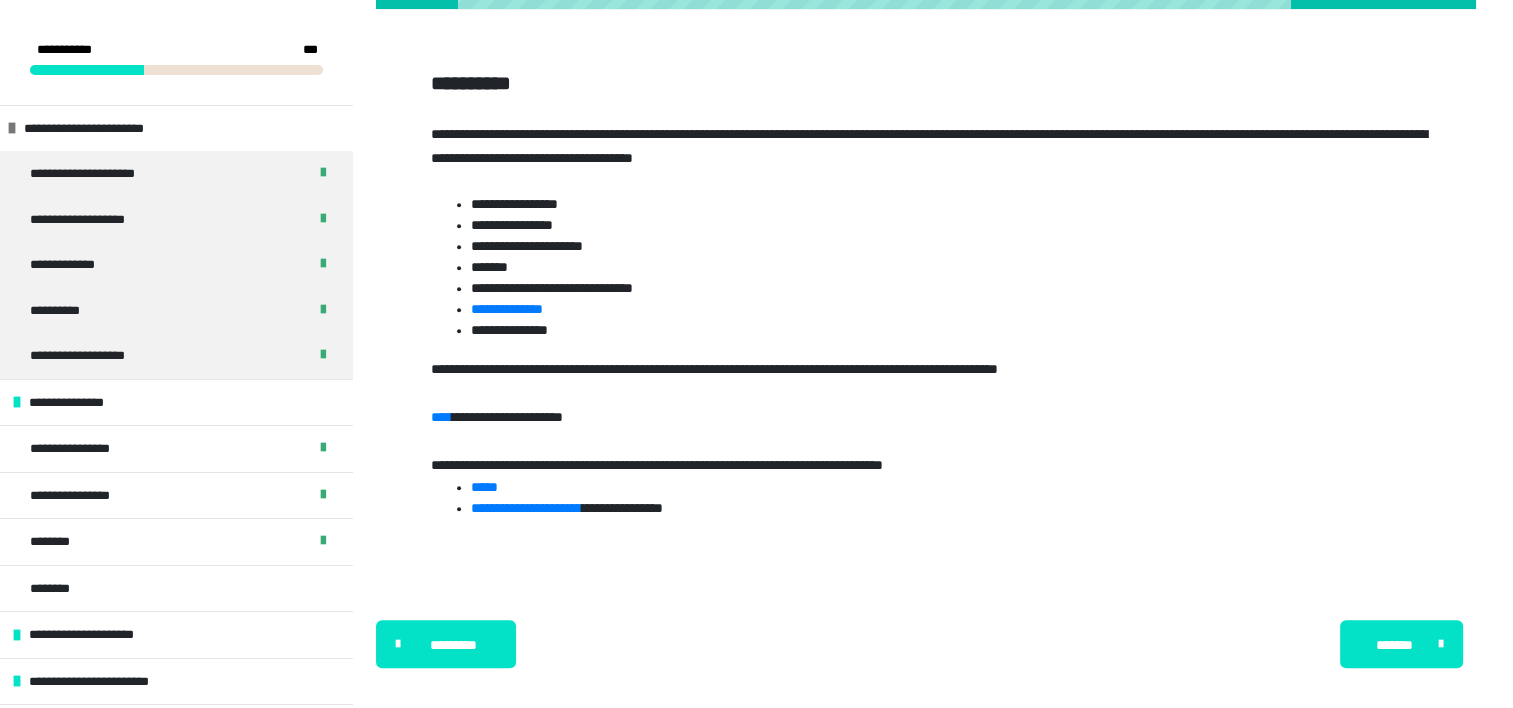 click on "**********" at bounding box center (929, 302) 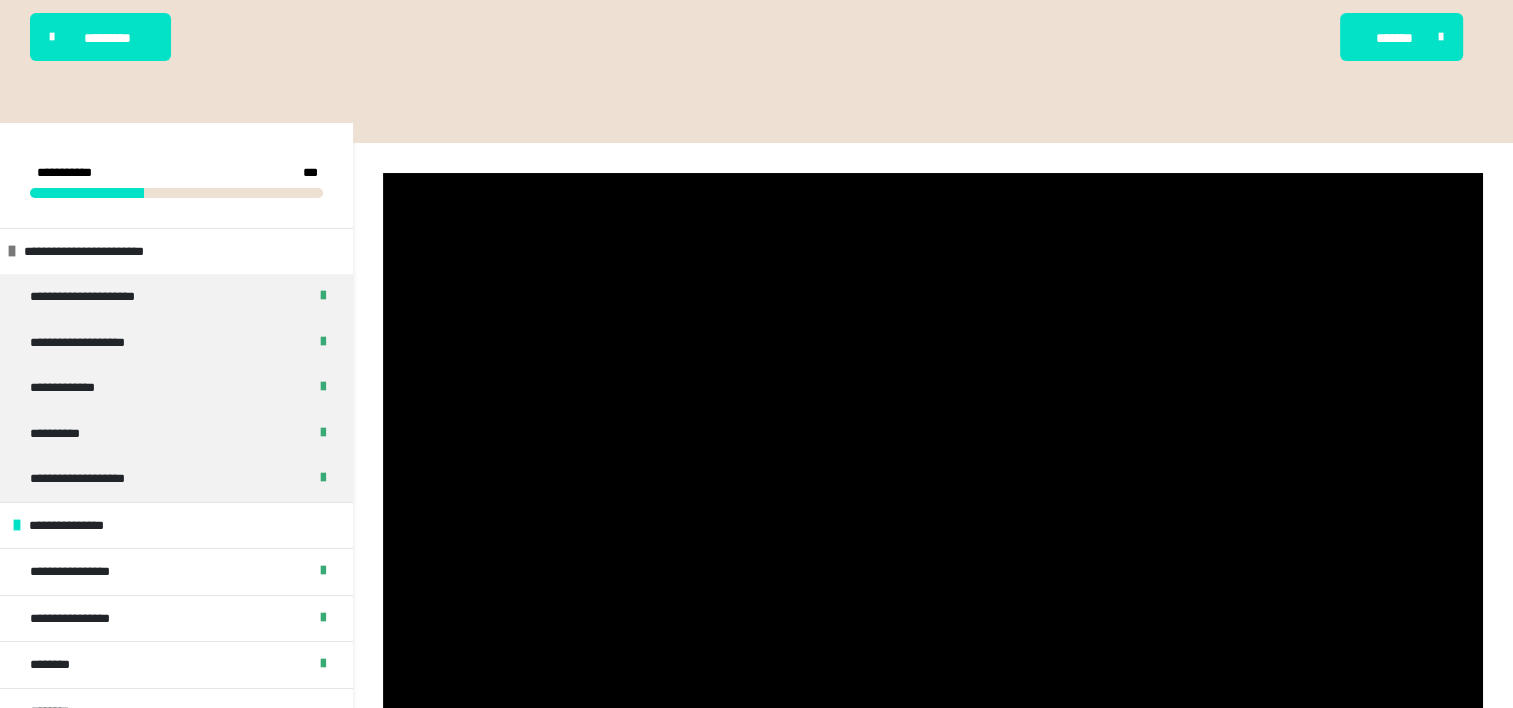 scroll, scrollTop: 0, scrollLeft: 0, axis: both 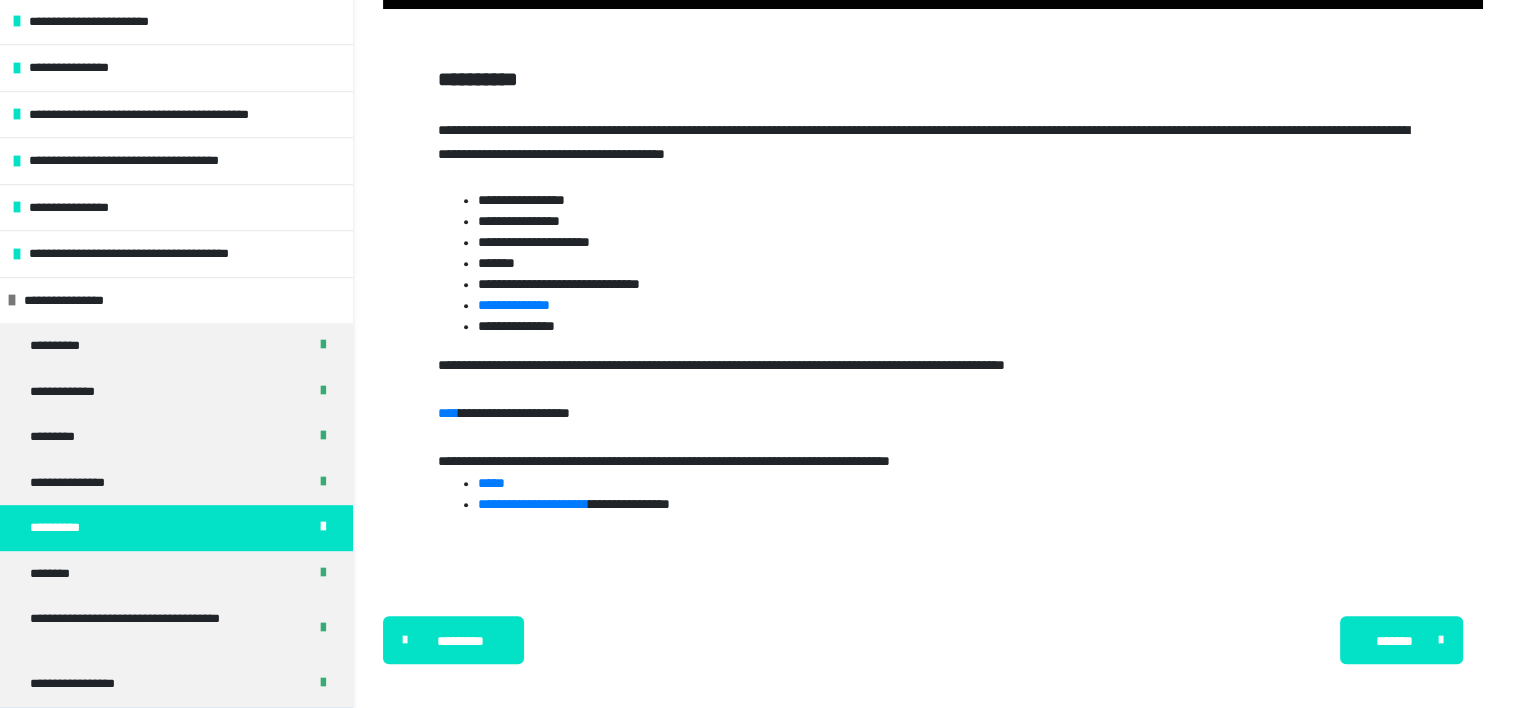 click on "**********" at bounding box center [176, 730] 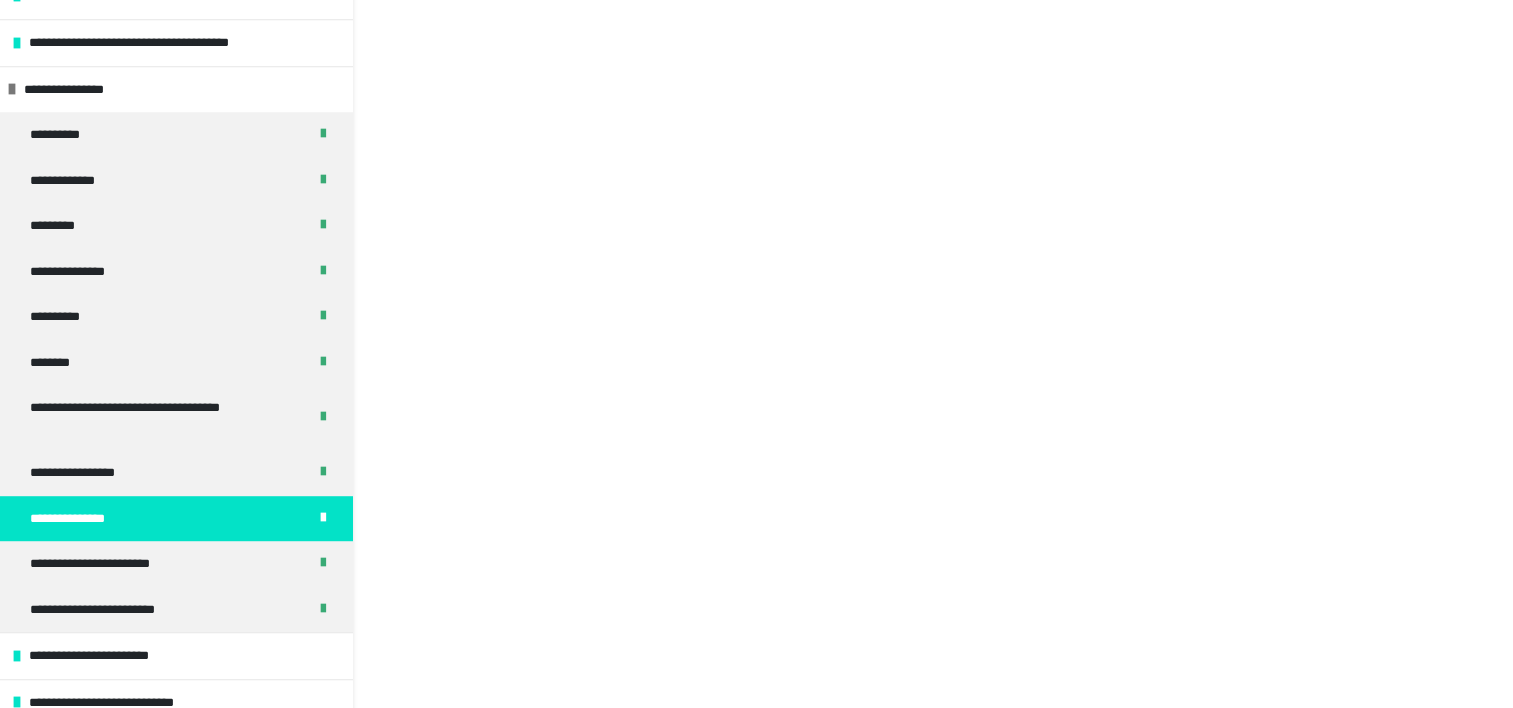 click on "**********" at bounding box center [176, 392] 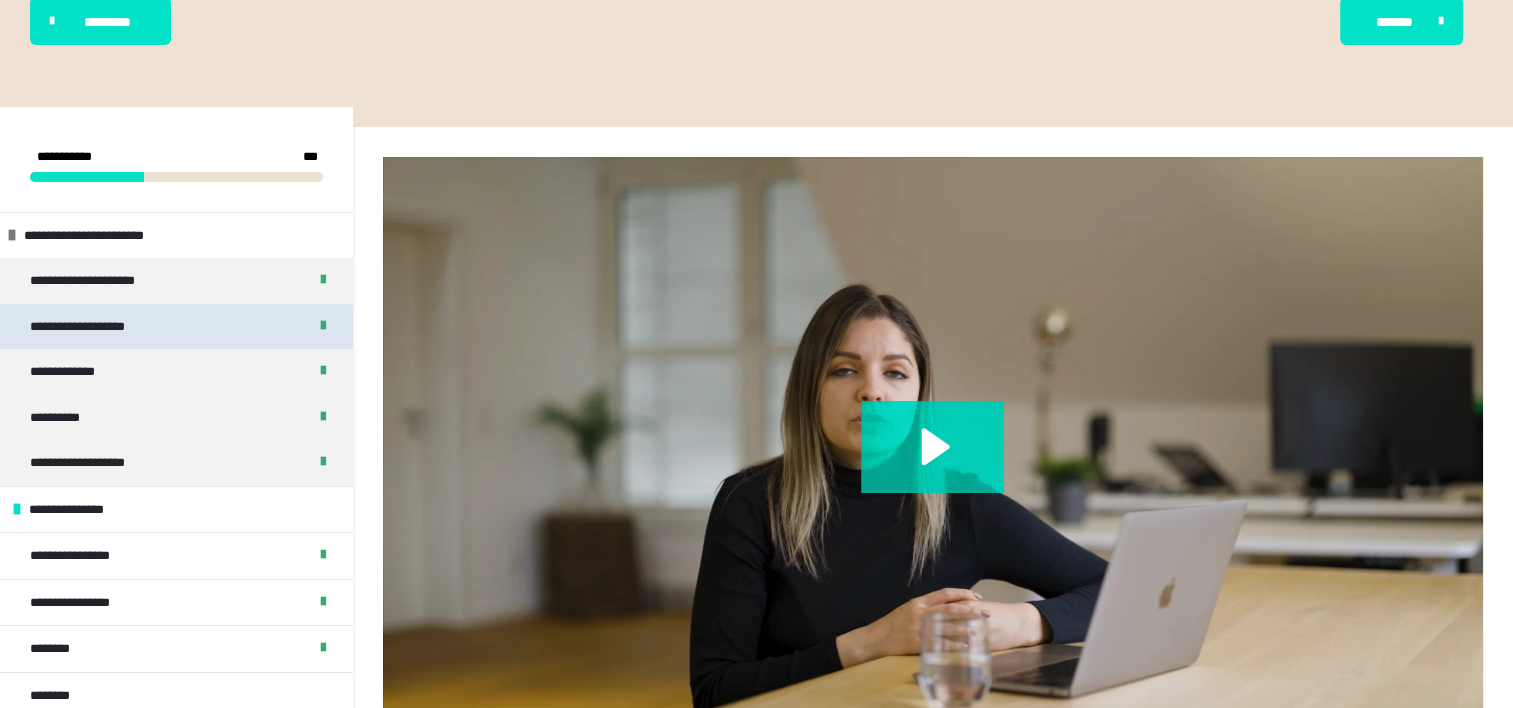 scroll, scrollTop: 0, scrollLeft: 0, axis: both 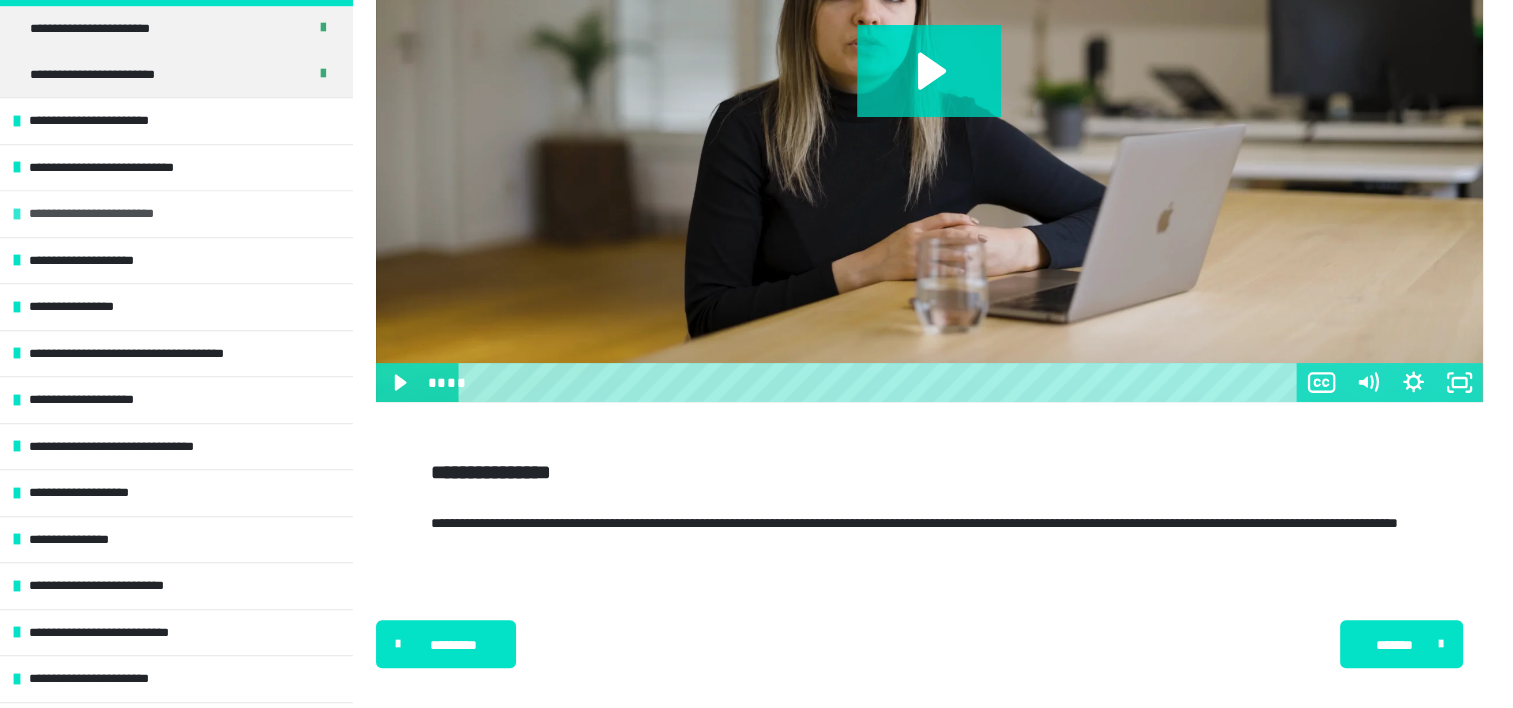 click on "**********" at bounding box center [119, 214] 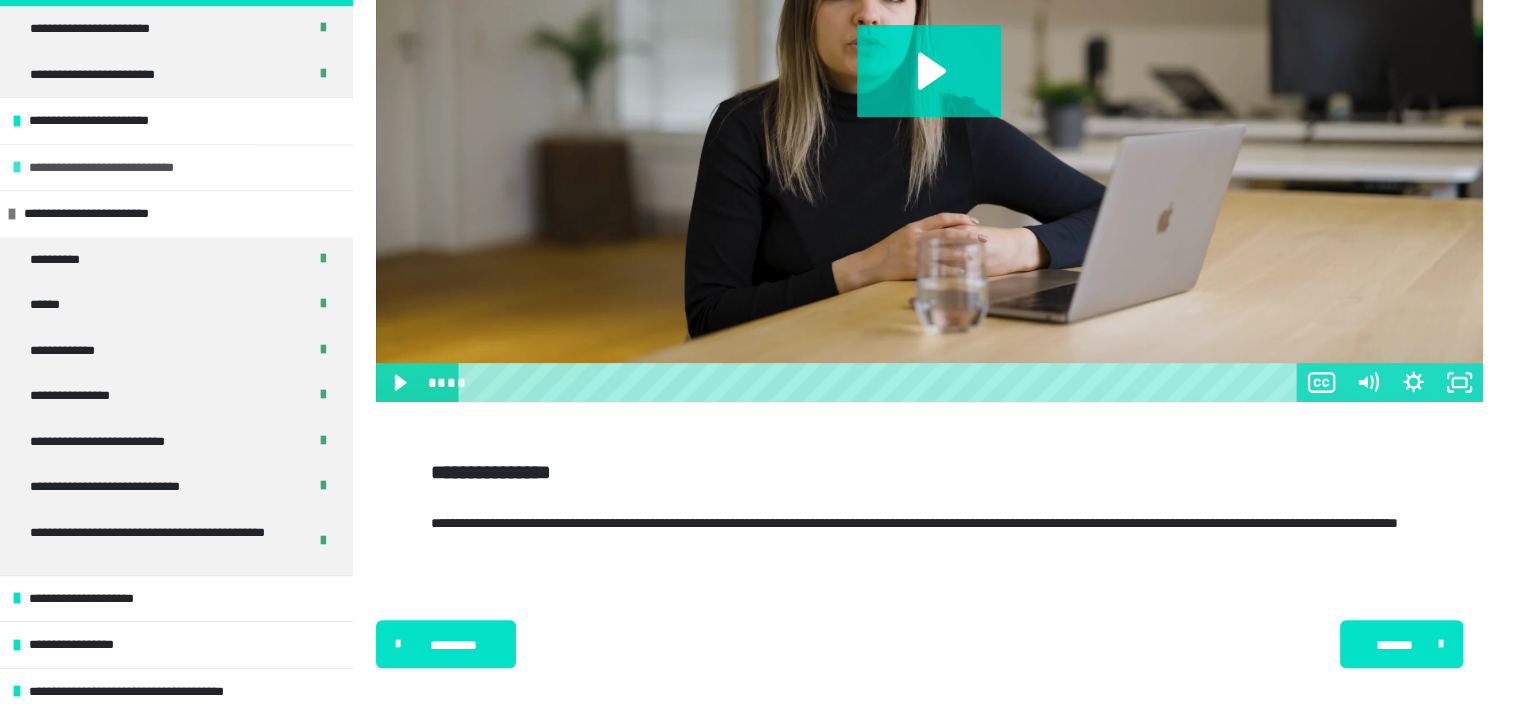 click on "**********" at bounding box center [128, 168] 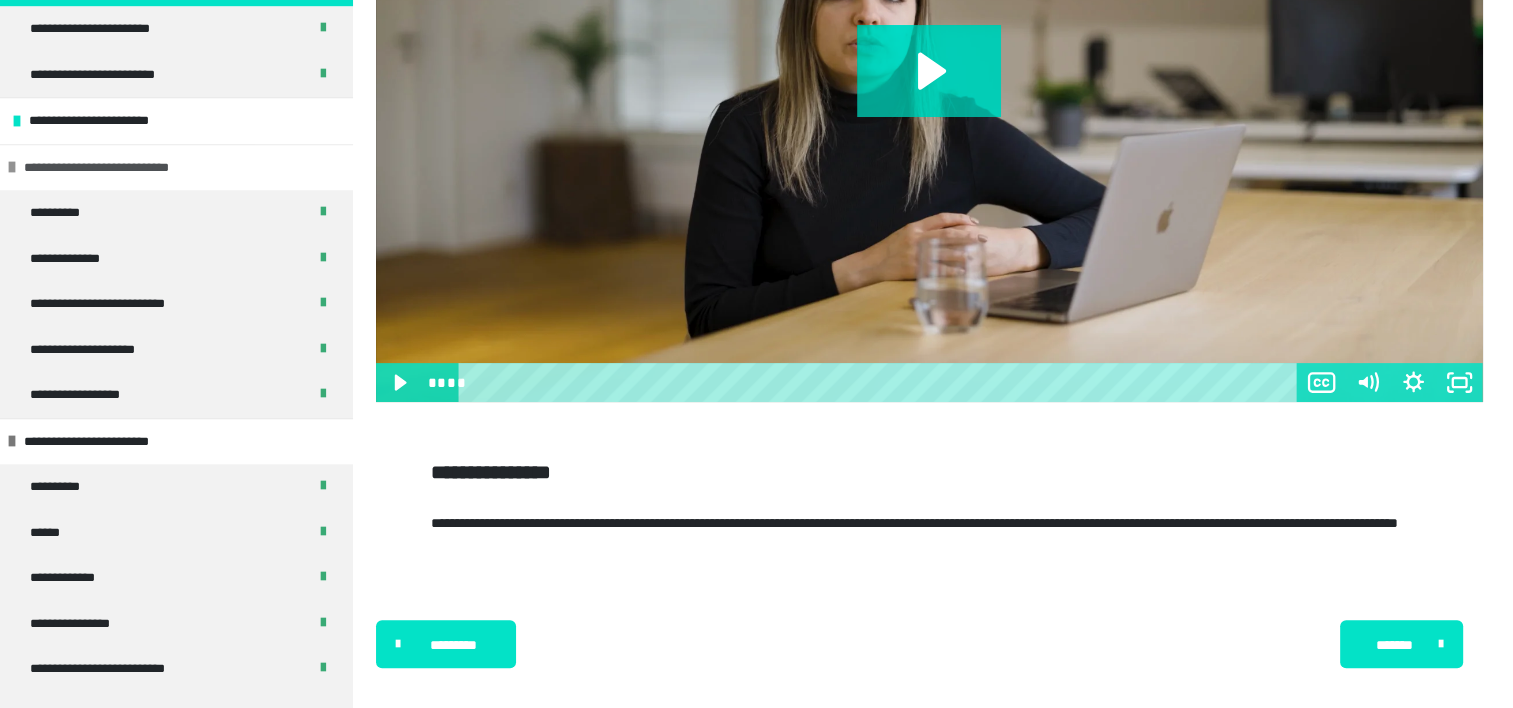 click on "**********" at bounding box center [123, 168] 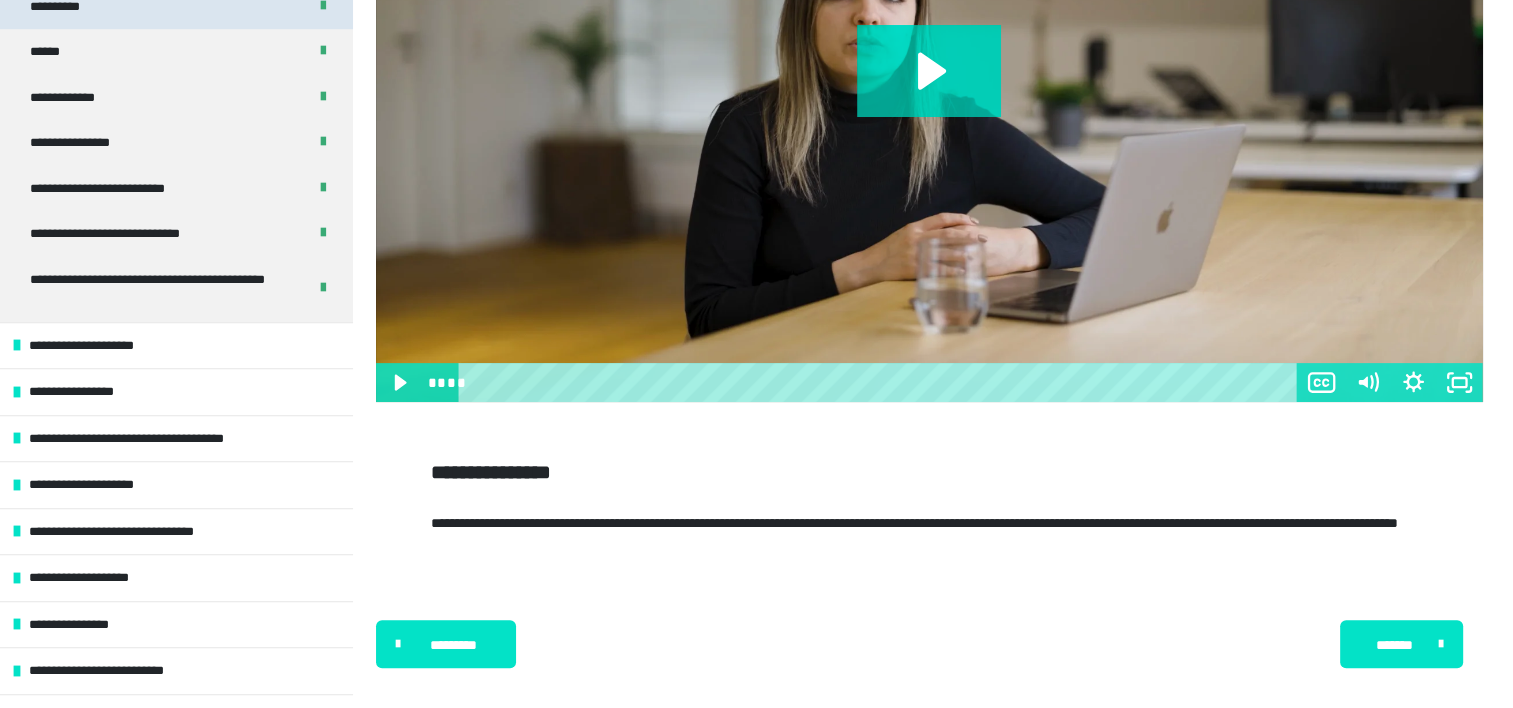 scroll, scrollTop: 1706, scrollLeft: 0, axis: vertical 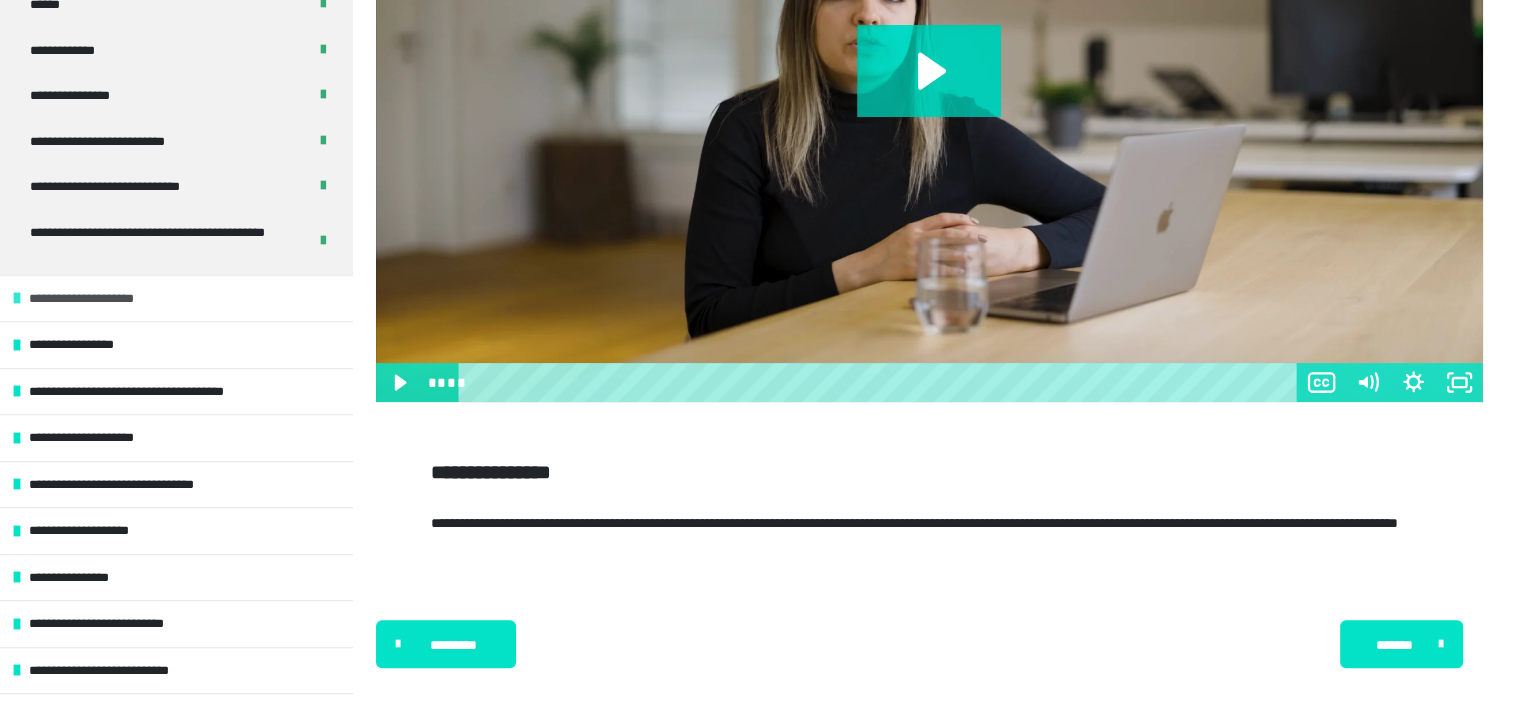 click on "**********" at bounding box center [176, 298] 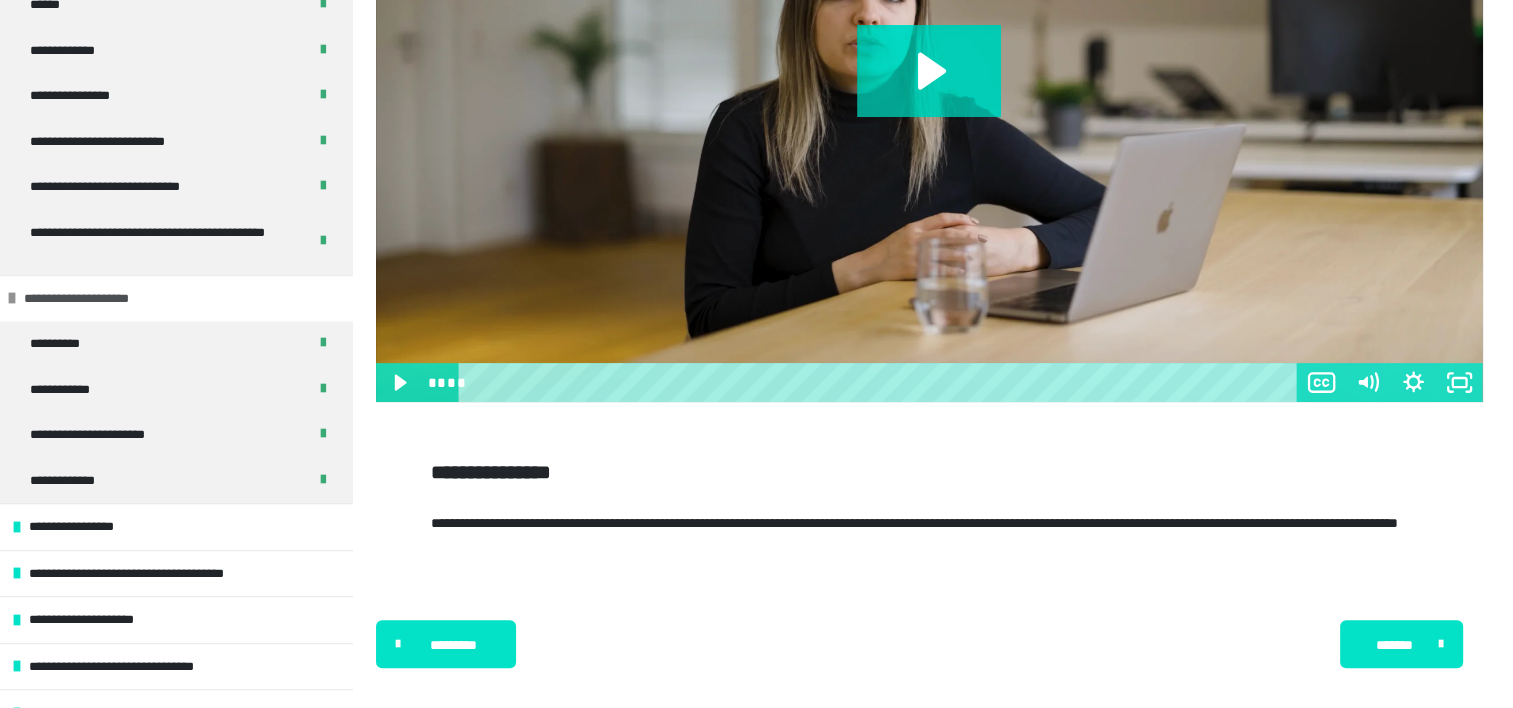 click on "**********" at bounding box center (176, 298) 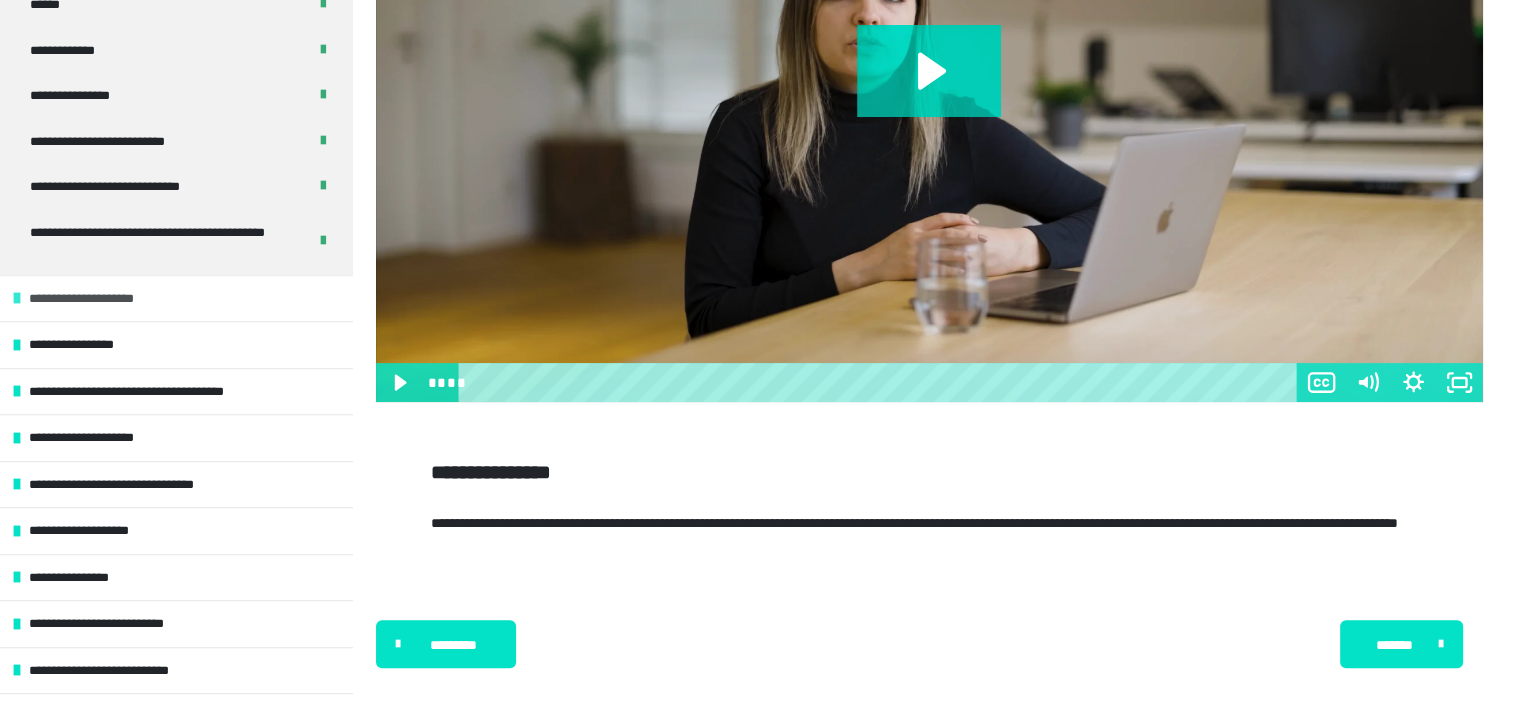 scroll, scrollTop: 2106, scrollLeft: 0, axis: vertical 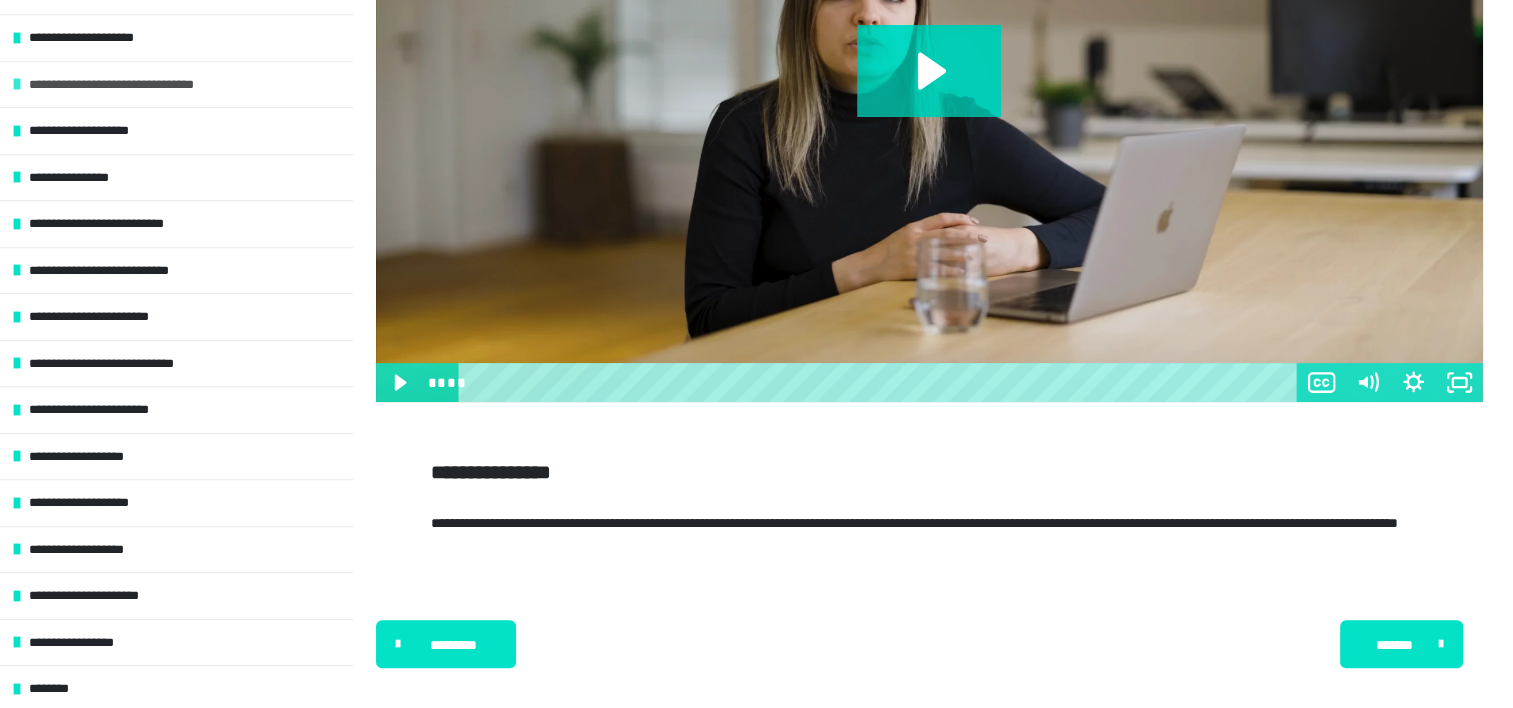 click on "**********" at bounding box center (138, 85) 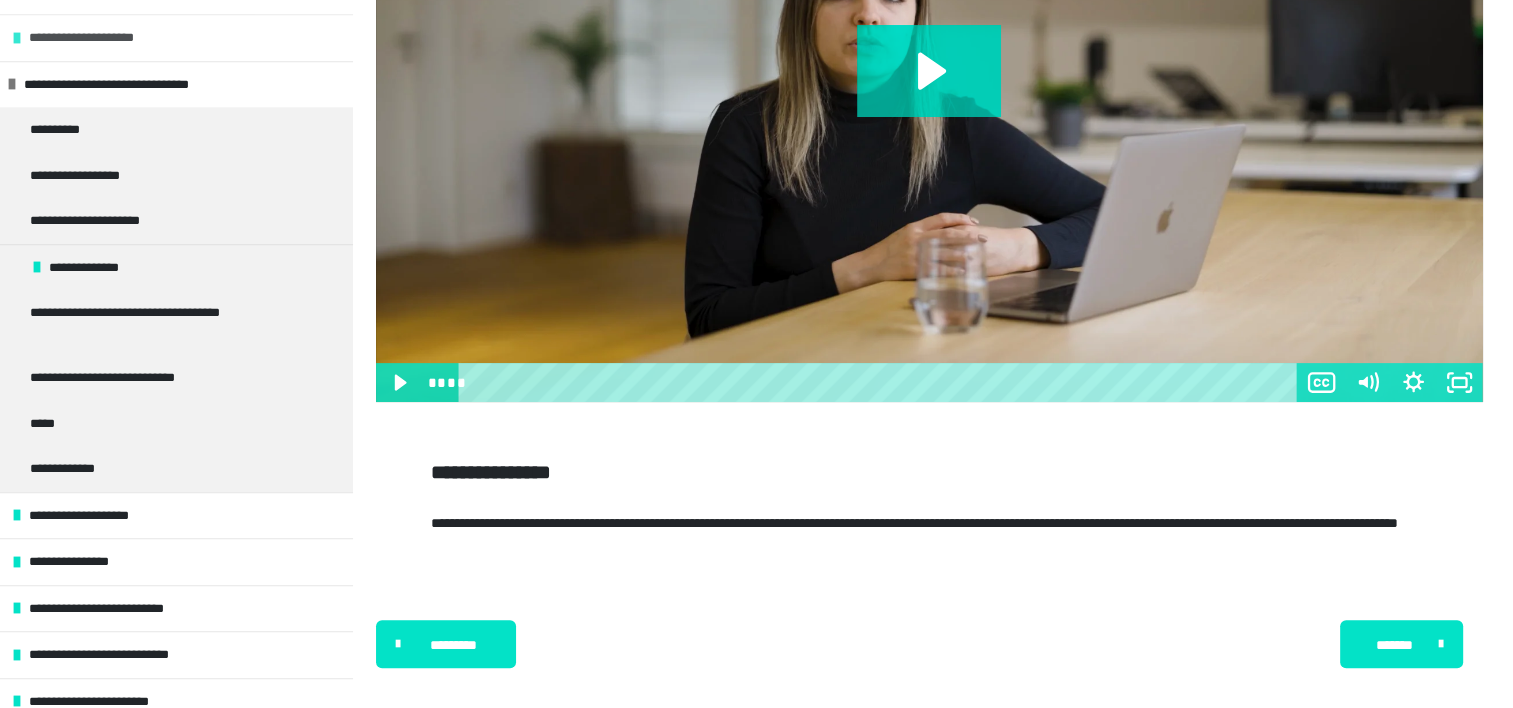 click on "**********" at bounding box center (102, 38) 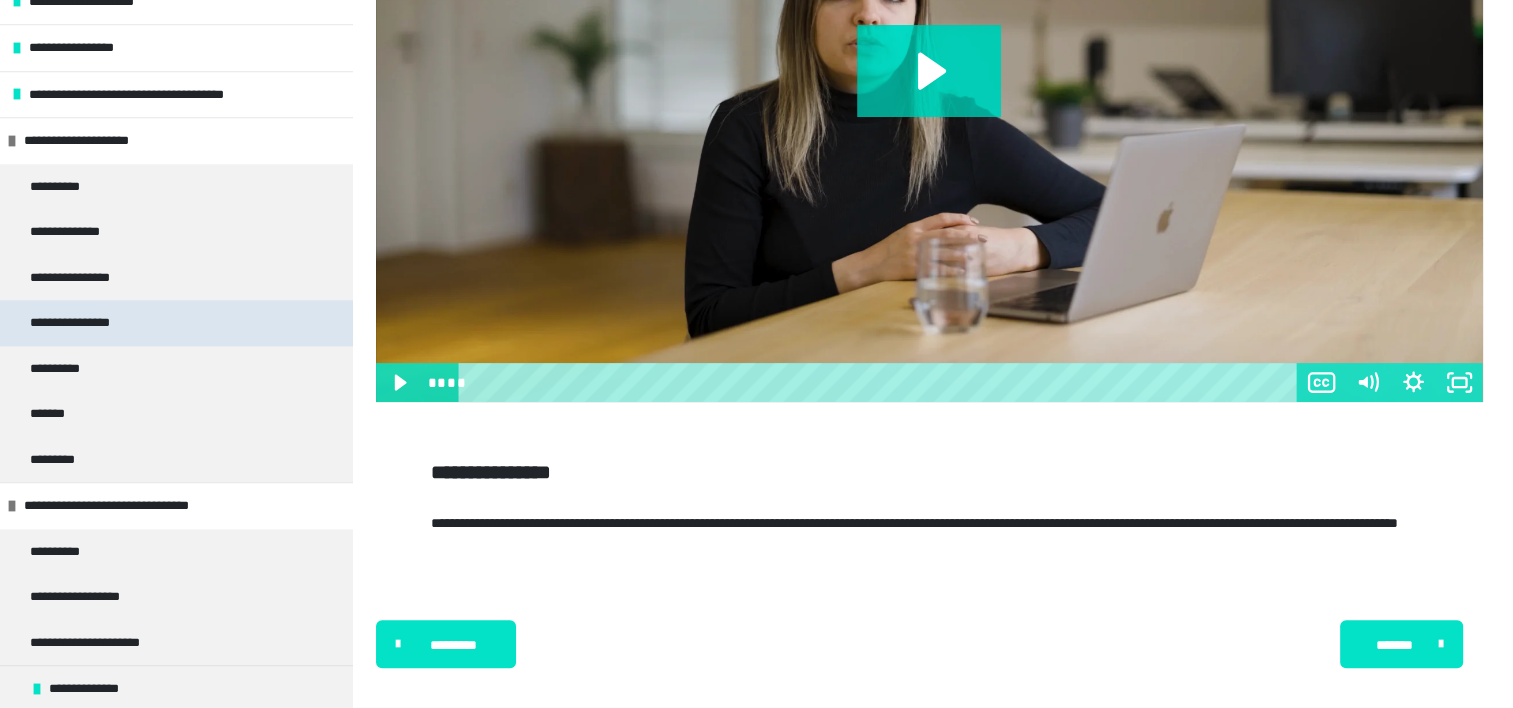 scroll, scrollTop: 1906, scrollLeft: 0, axis: vertical 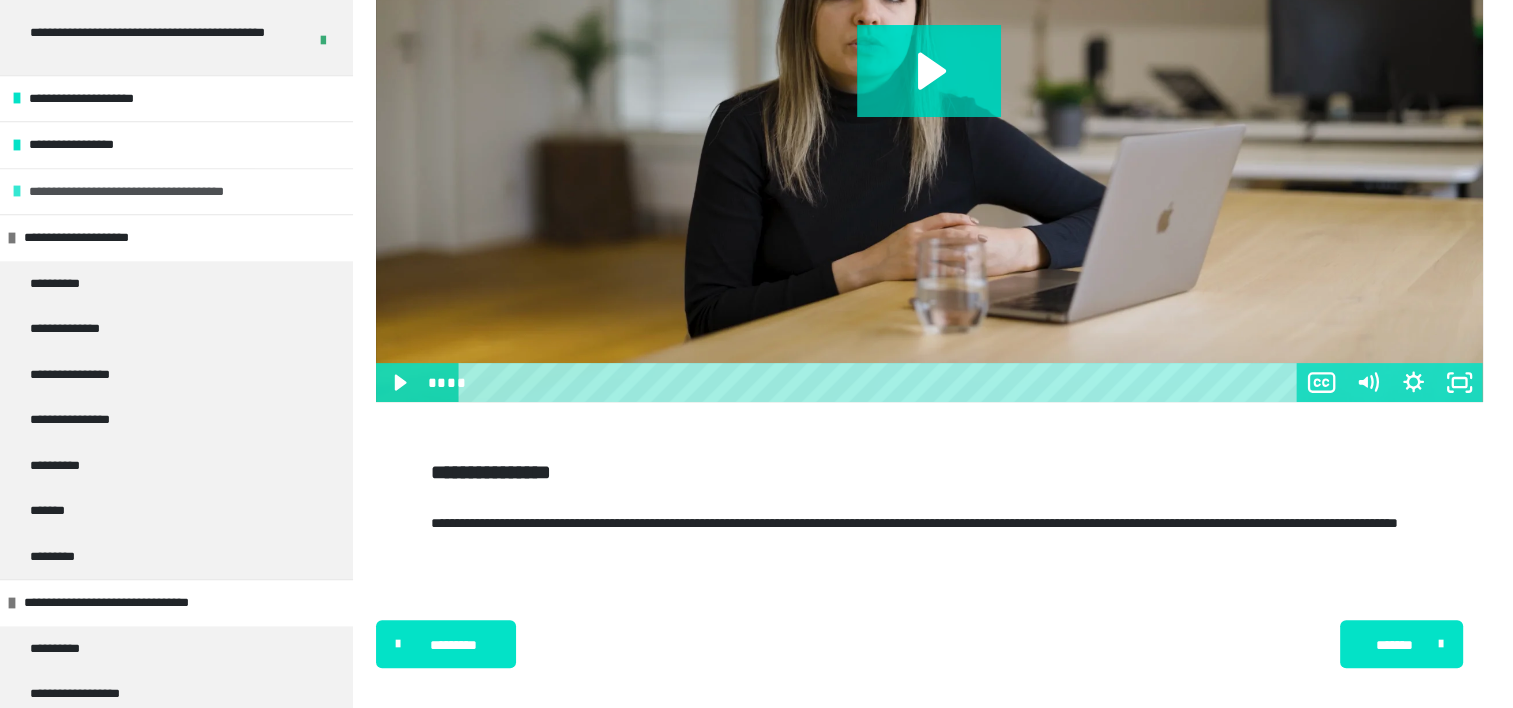 click on "**********" at bounding box center [164, 192] 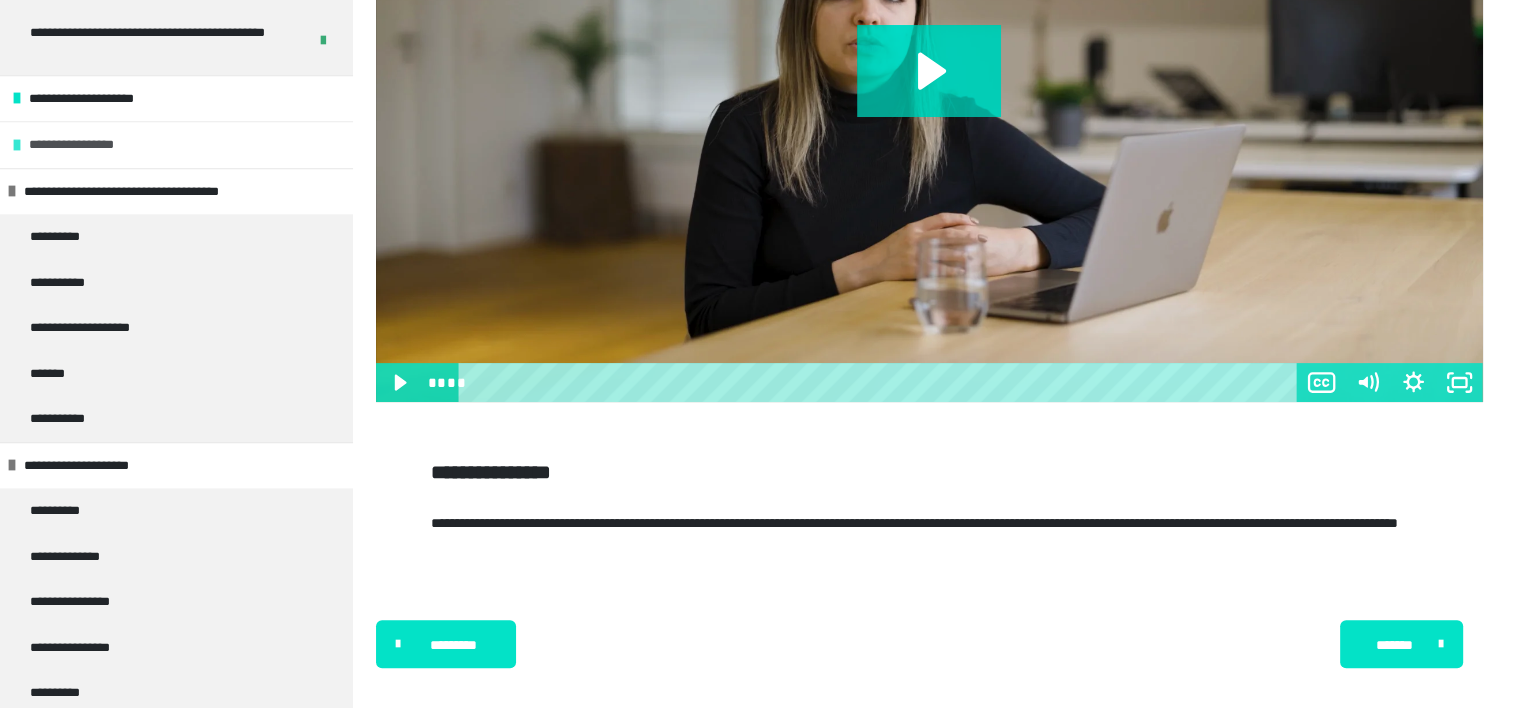 click on "**********" at bounding box center (176, 144) 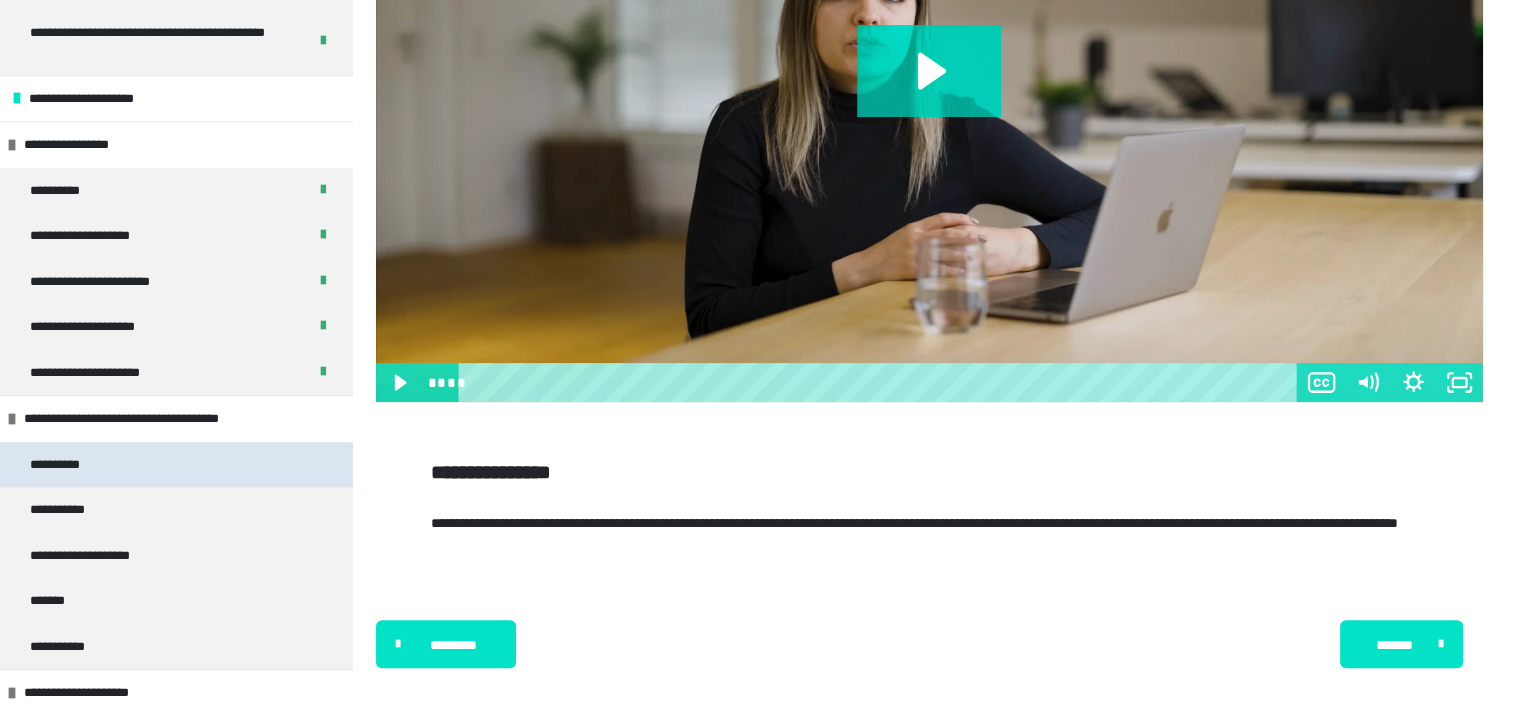 click on "**********" at bounding box center (176, 465) 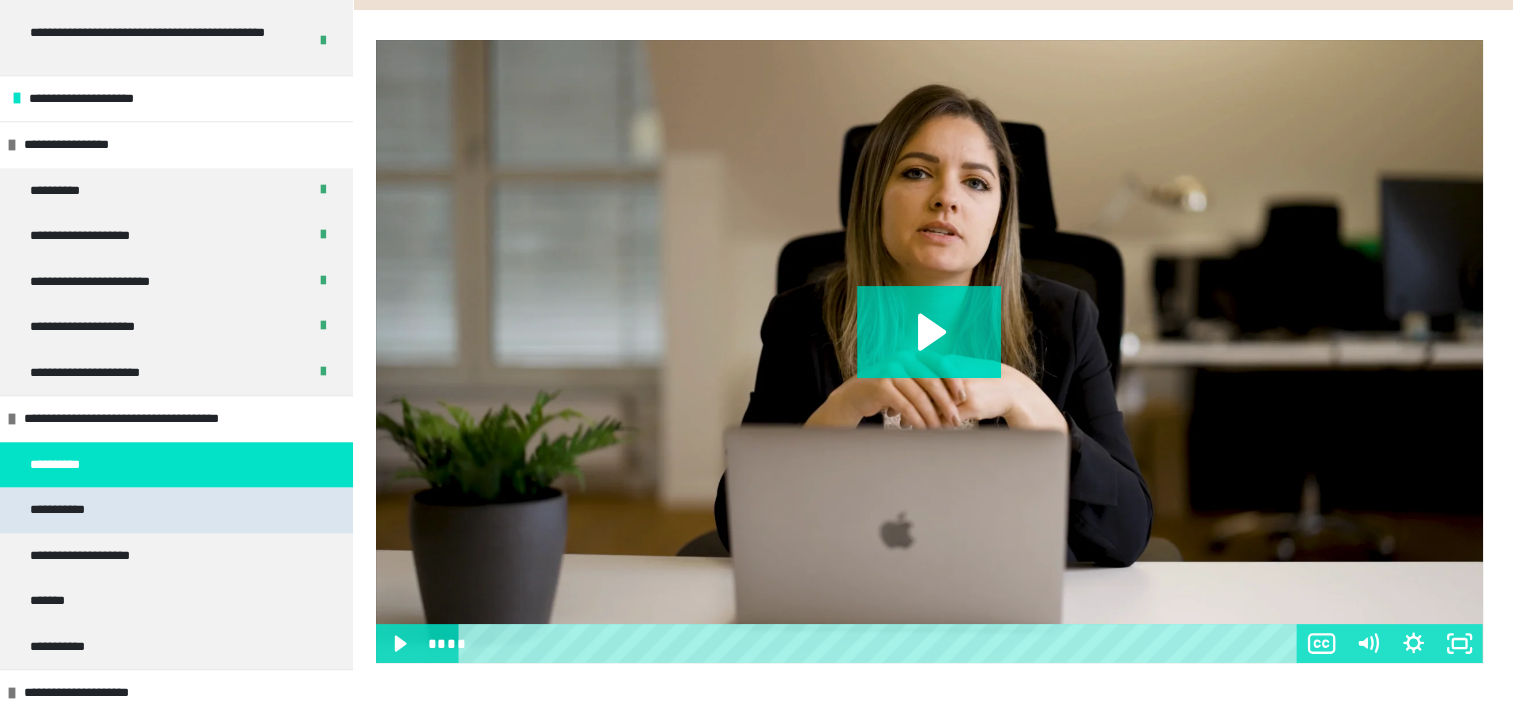 click on "**********" at bounding box center [176, 510] 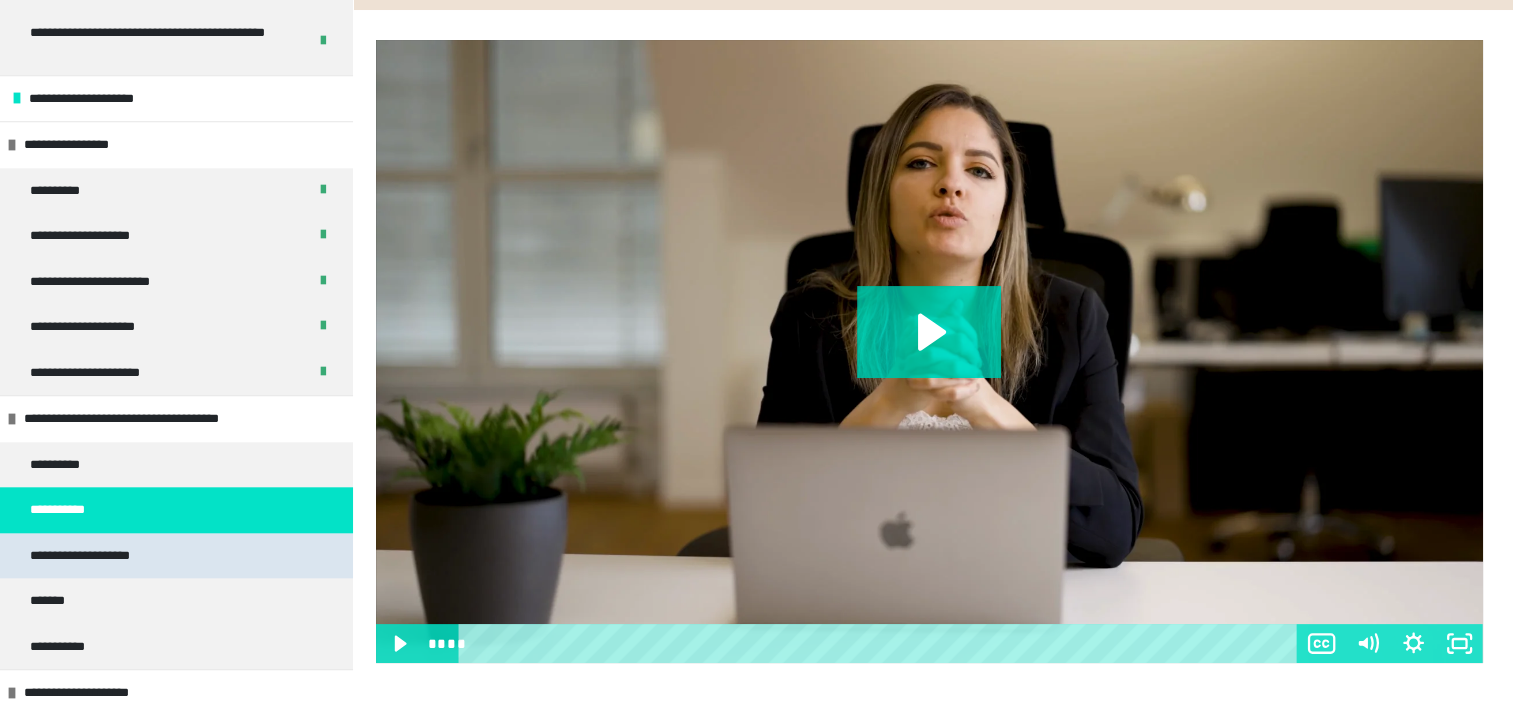 click on "**********" at bounding box center [106, 556] 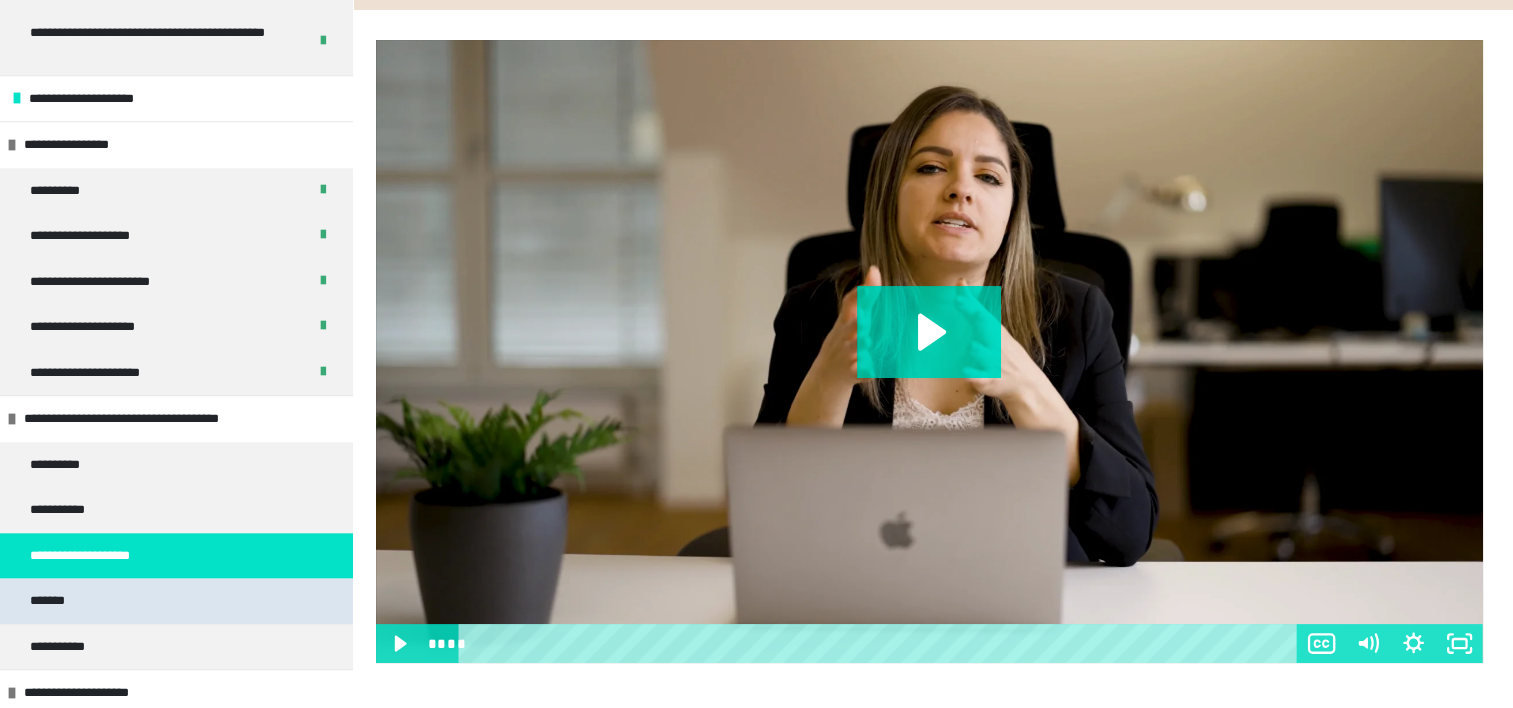 click on "*******" at bounding box center [176, 601] 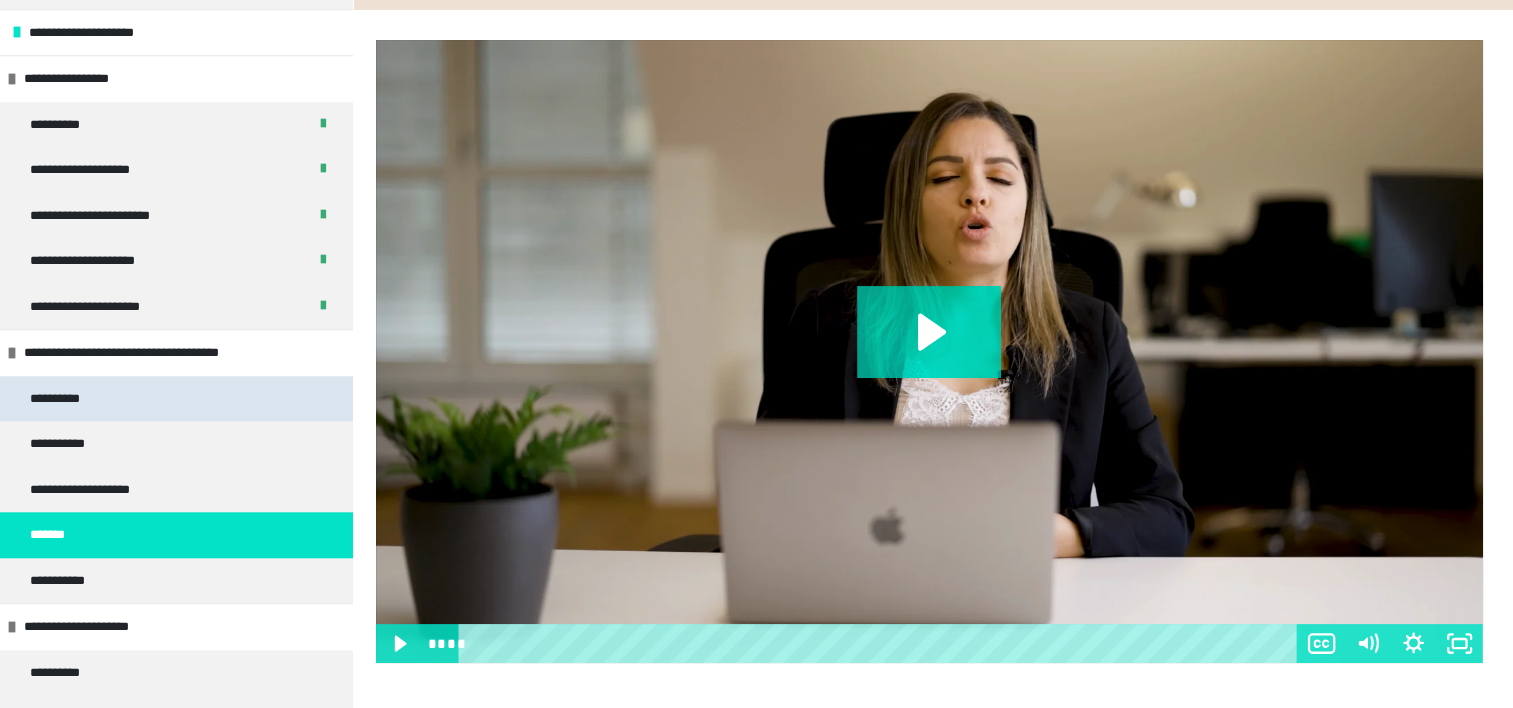 scroll, scrollTop: 2006, scrollLeft: 0, axis: vertical 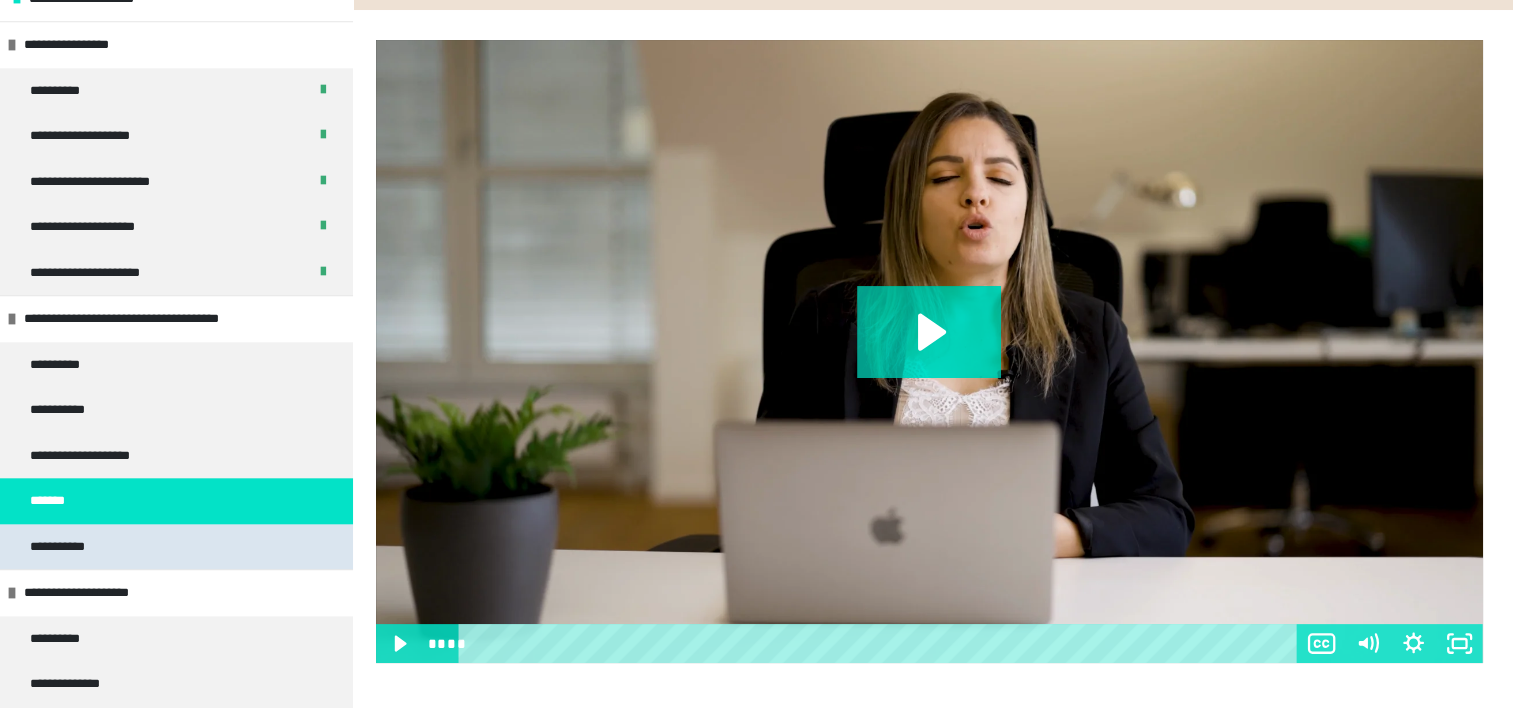 click on "**********" at bounding box center [176, 547] 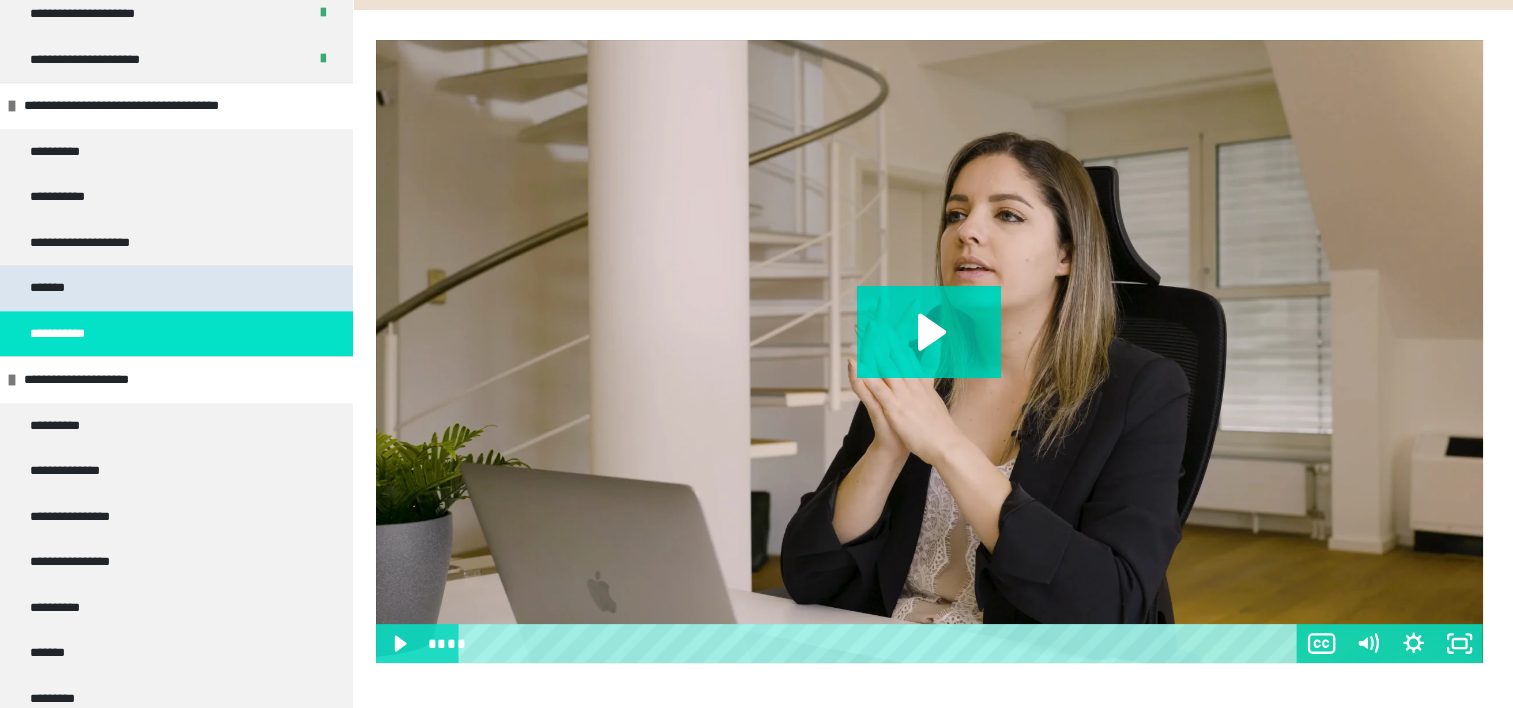 scroll, scrollTop: 2206, scrollLeft: 0, axis: vertical 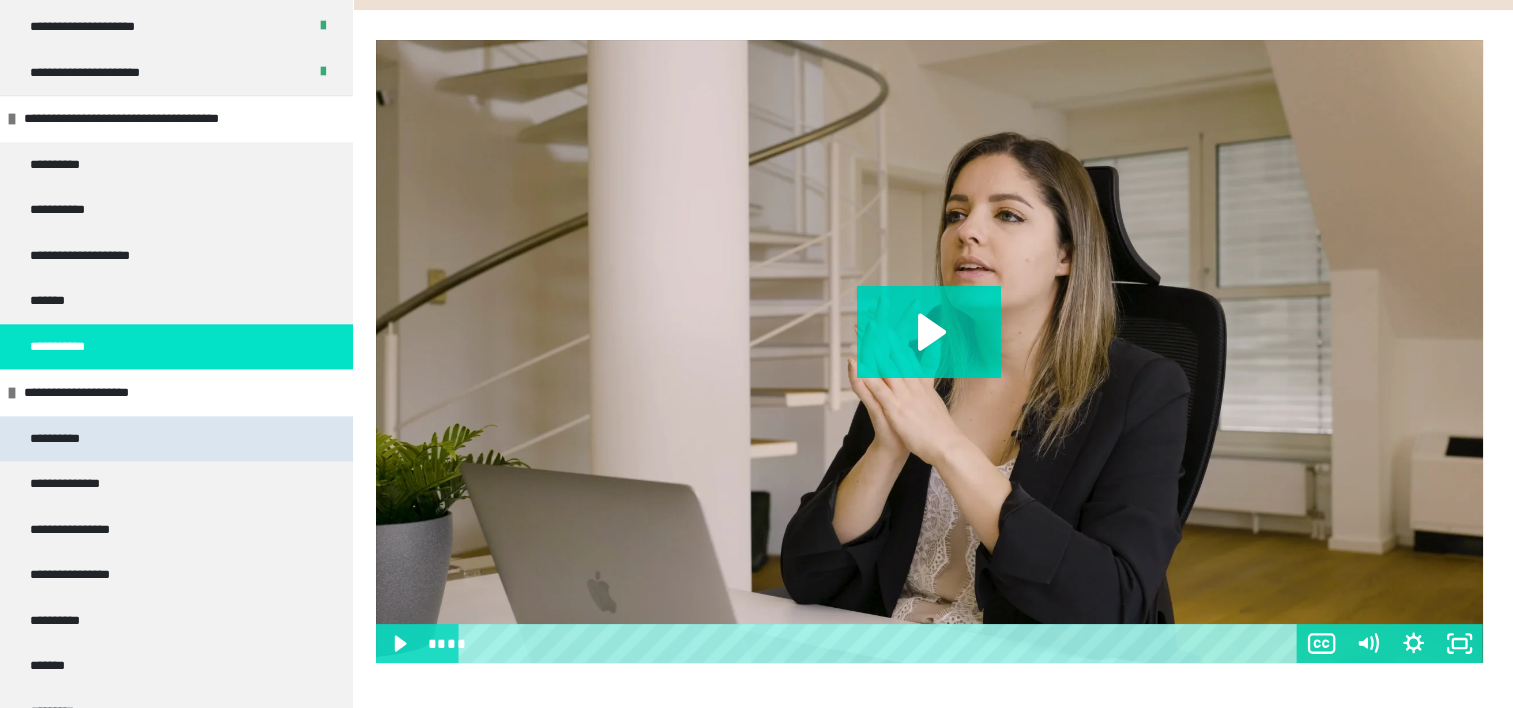 click on "**********" at bounding box center (176, 439) 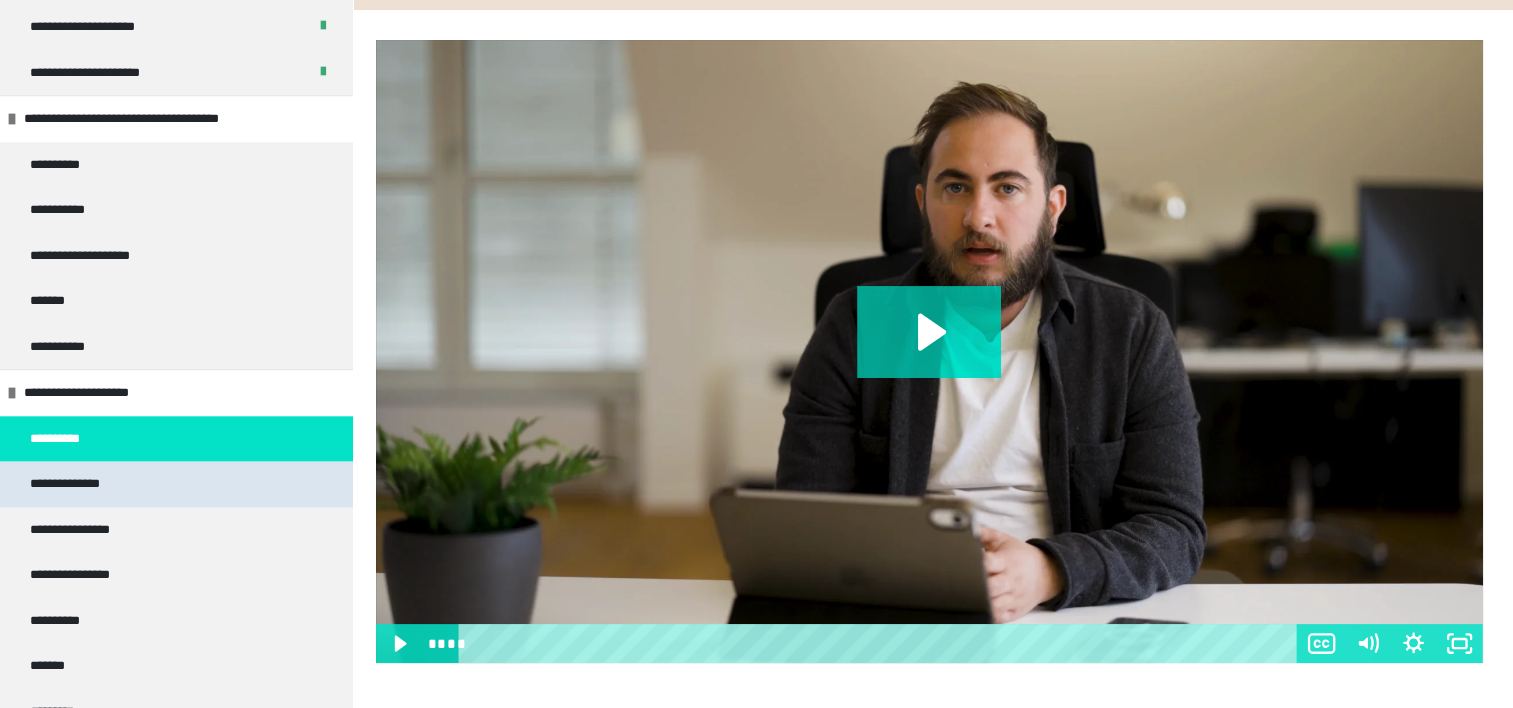 click on "**********" at bounding box center [176, 484] 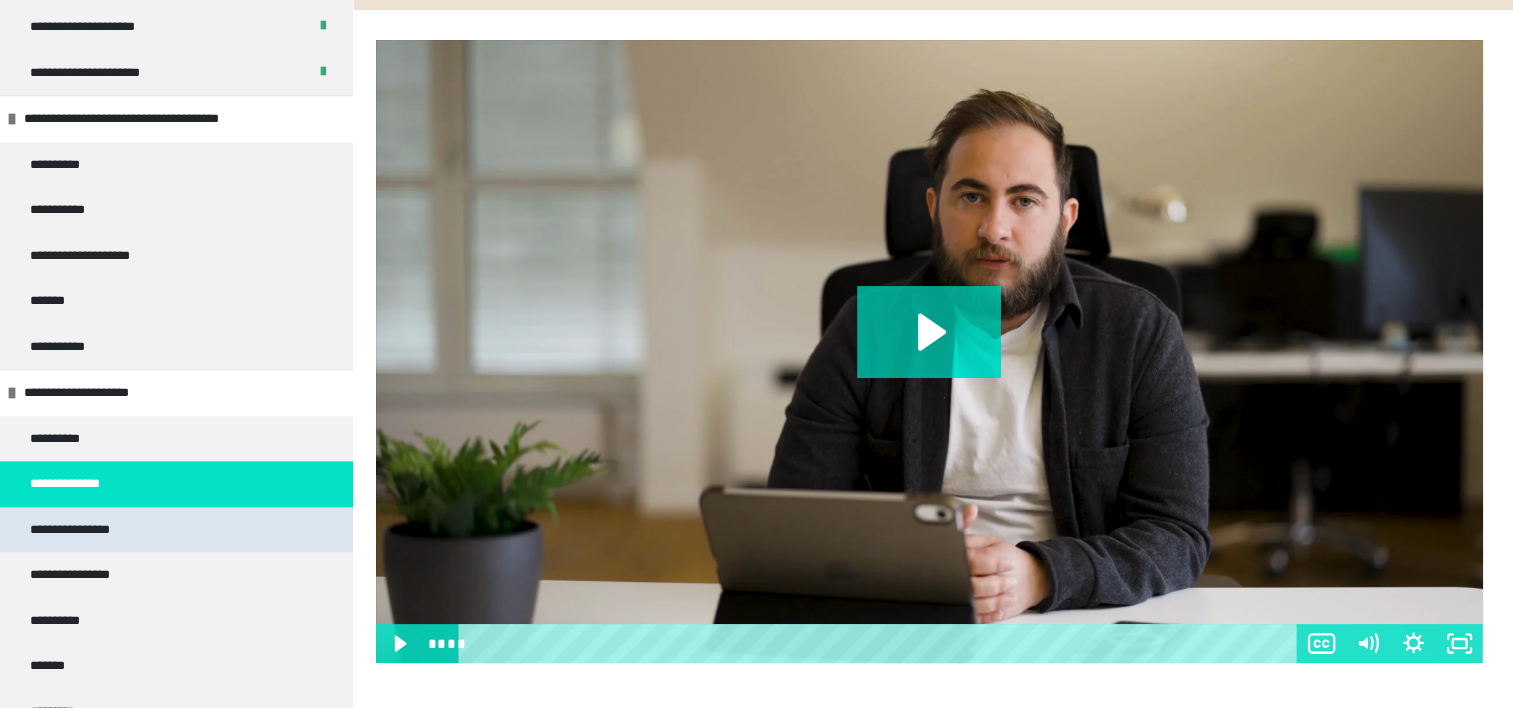 click on "**********" at bounding box center (176, 530) 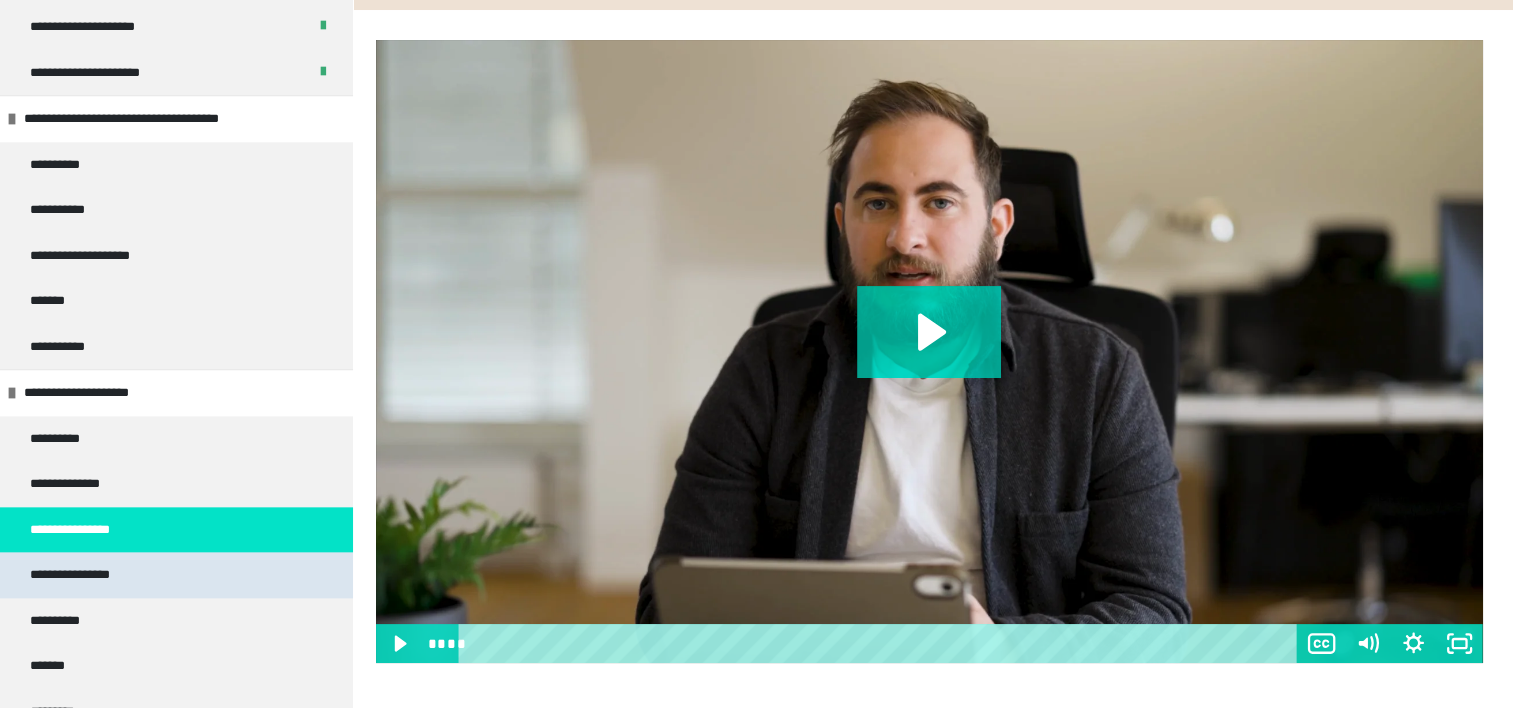 click on "**********" at bounding box center [176, 575] 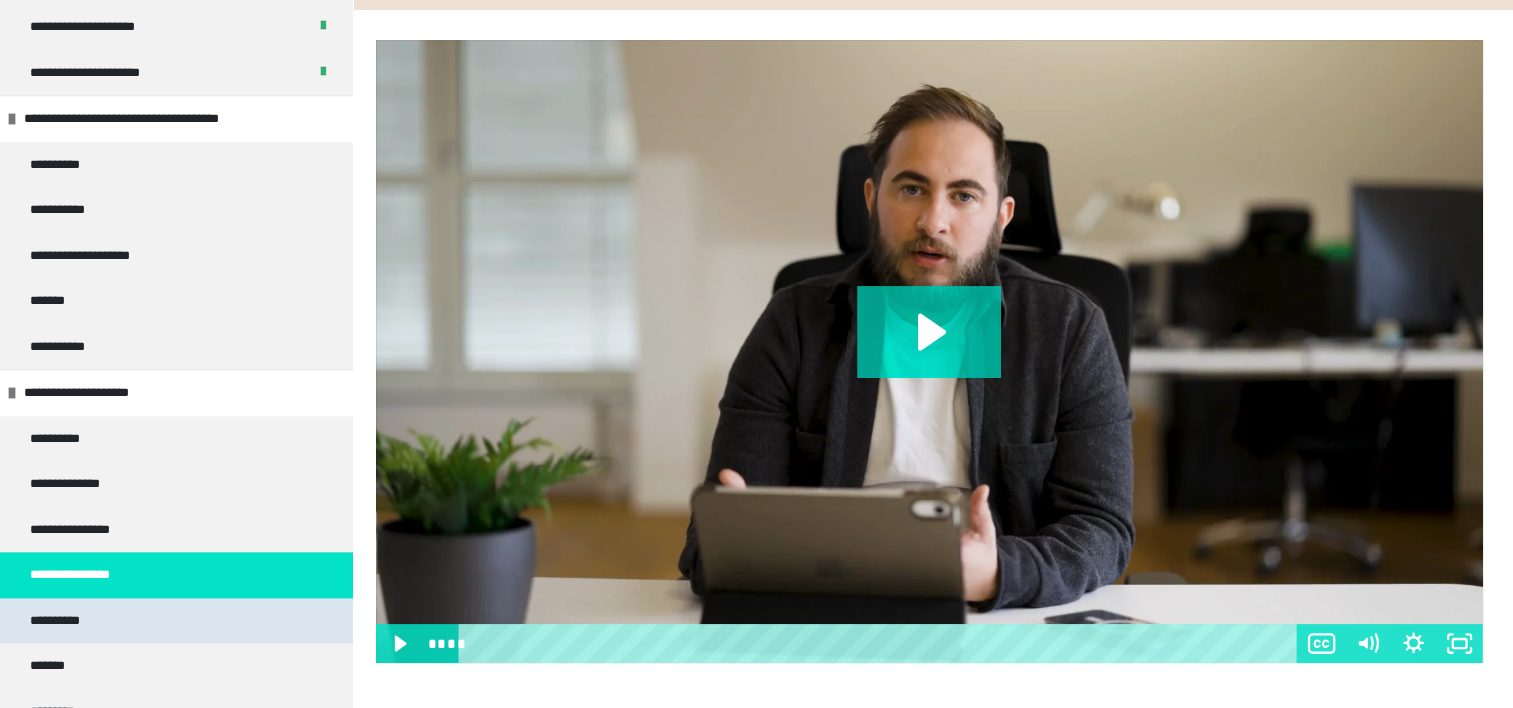 click on "**********" at bounding box center [176, 621] 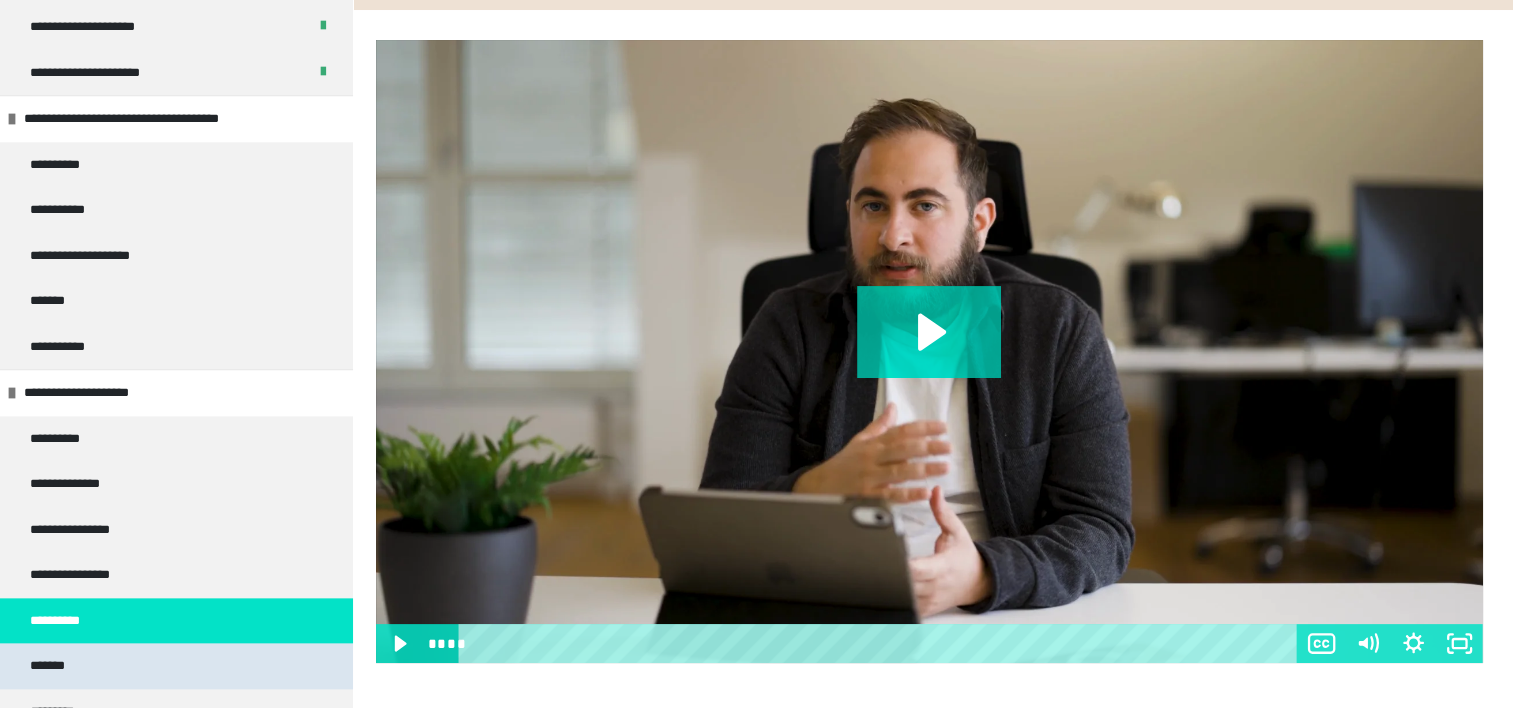 click on "*******" at bounding box center (176, 666) 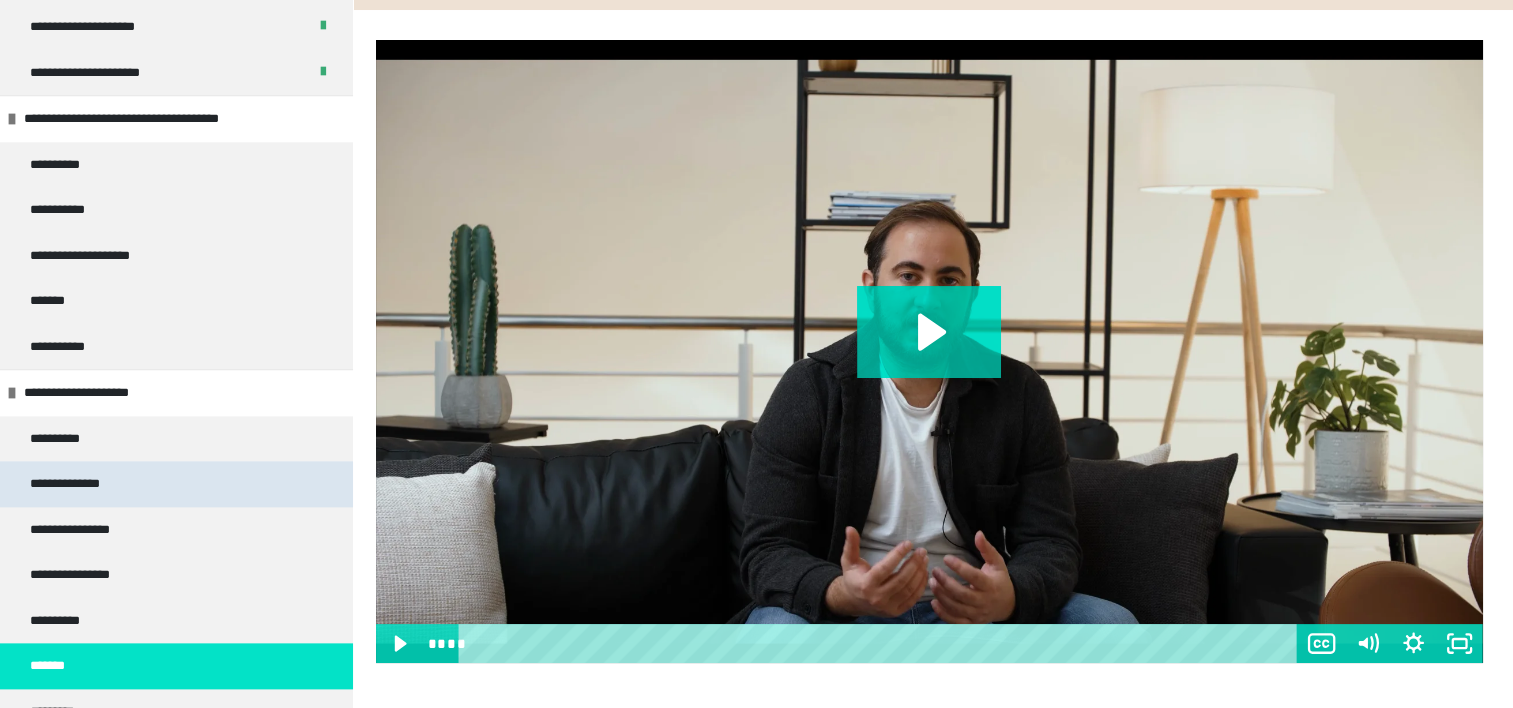 scroll, scrollTop: 2306, scrollLeft: 0, axis: vertical 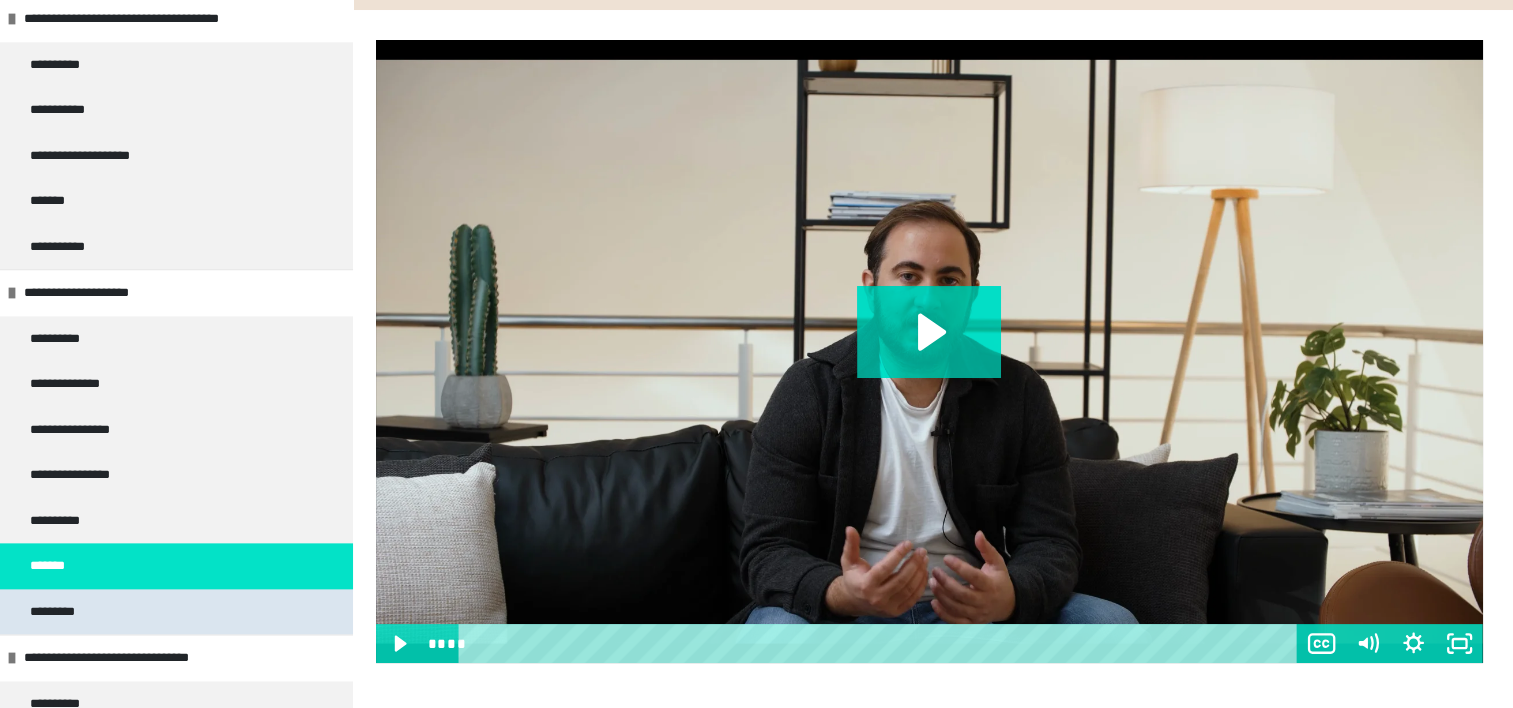 click on "*********" at bounding box center [176, 612] 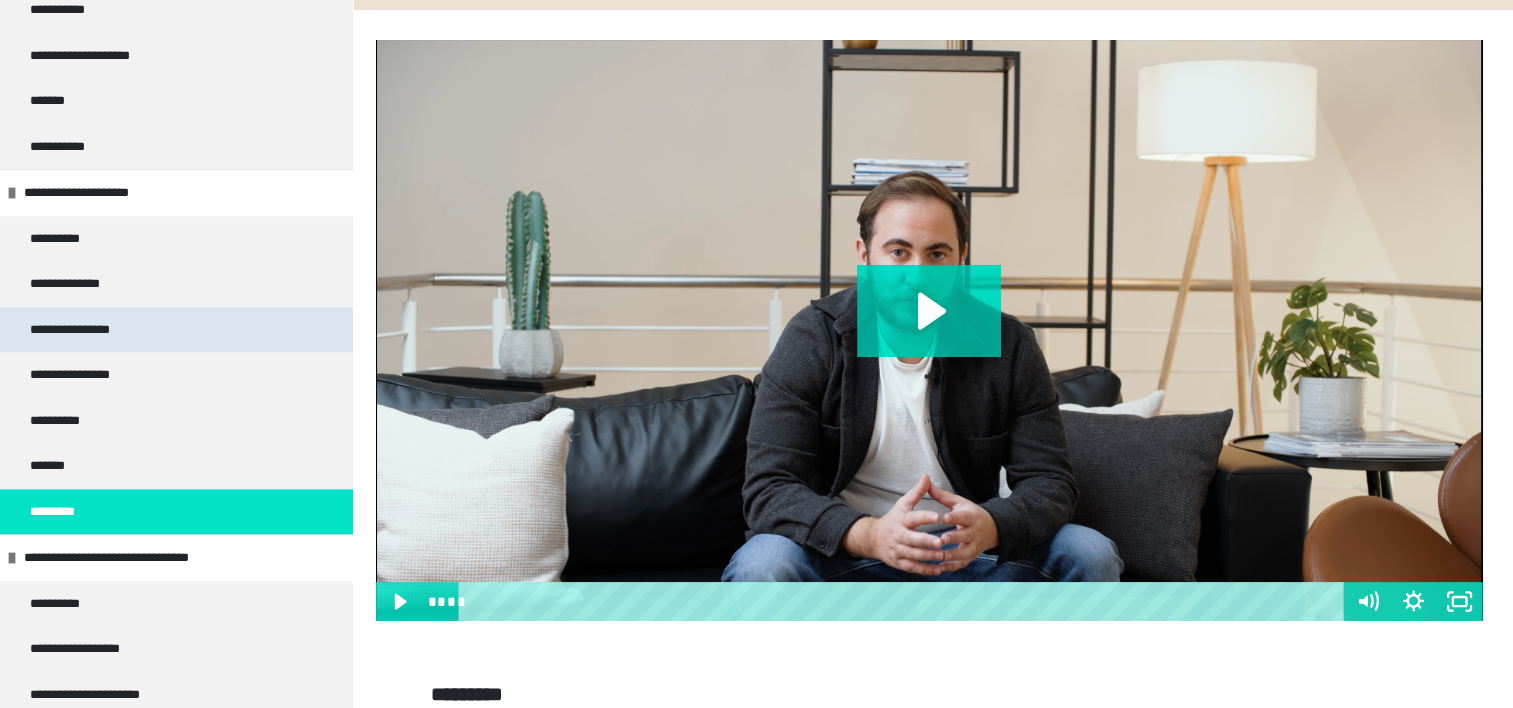 scroll, scrollTop: 2506, scrollLeft: 0, axis: vertical 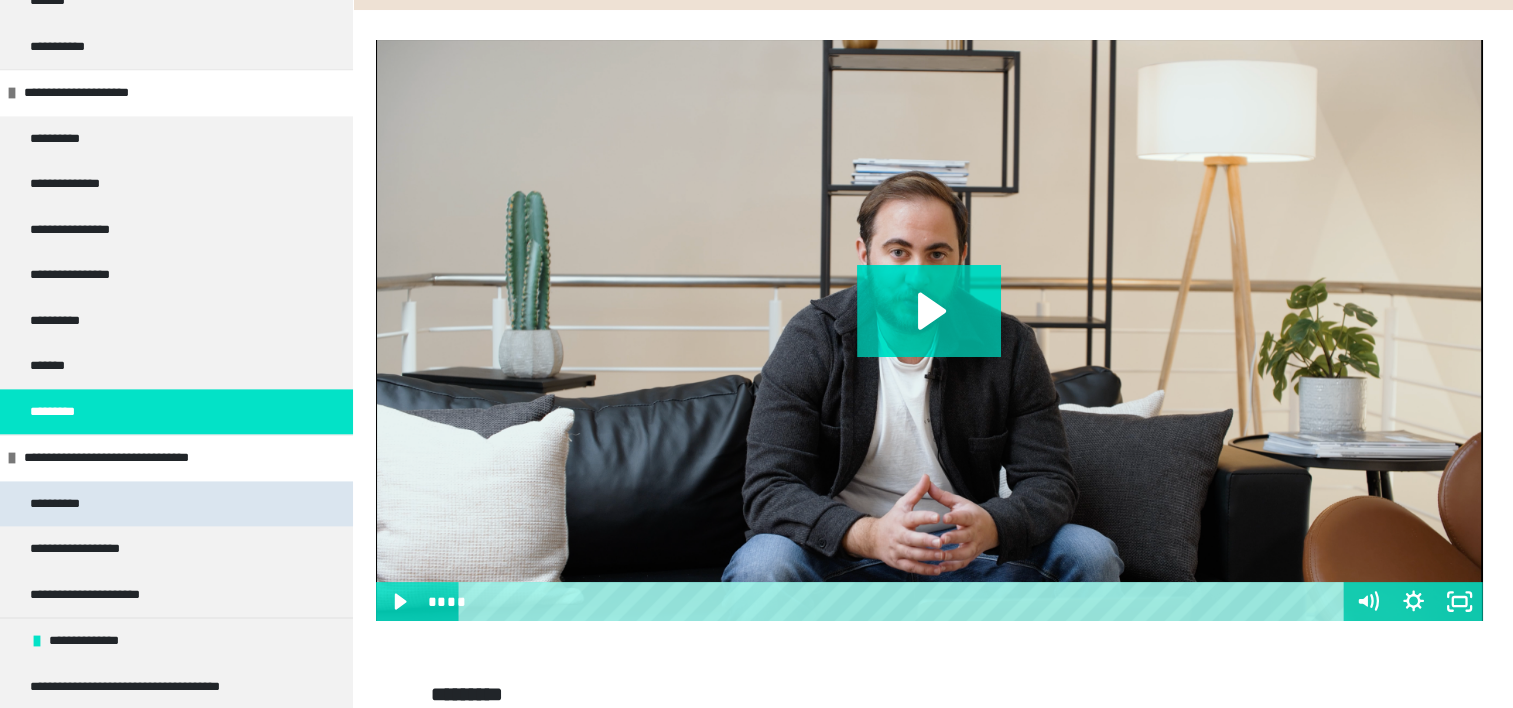 click on "**********" at bounding box center (176, 504) 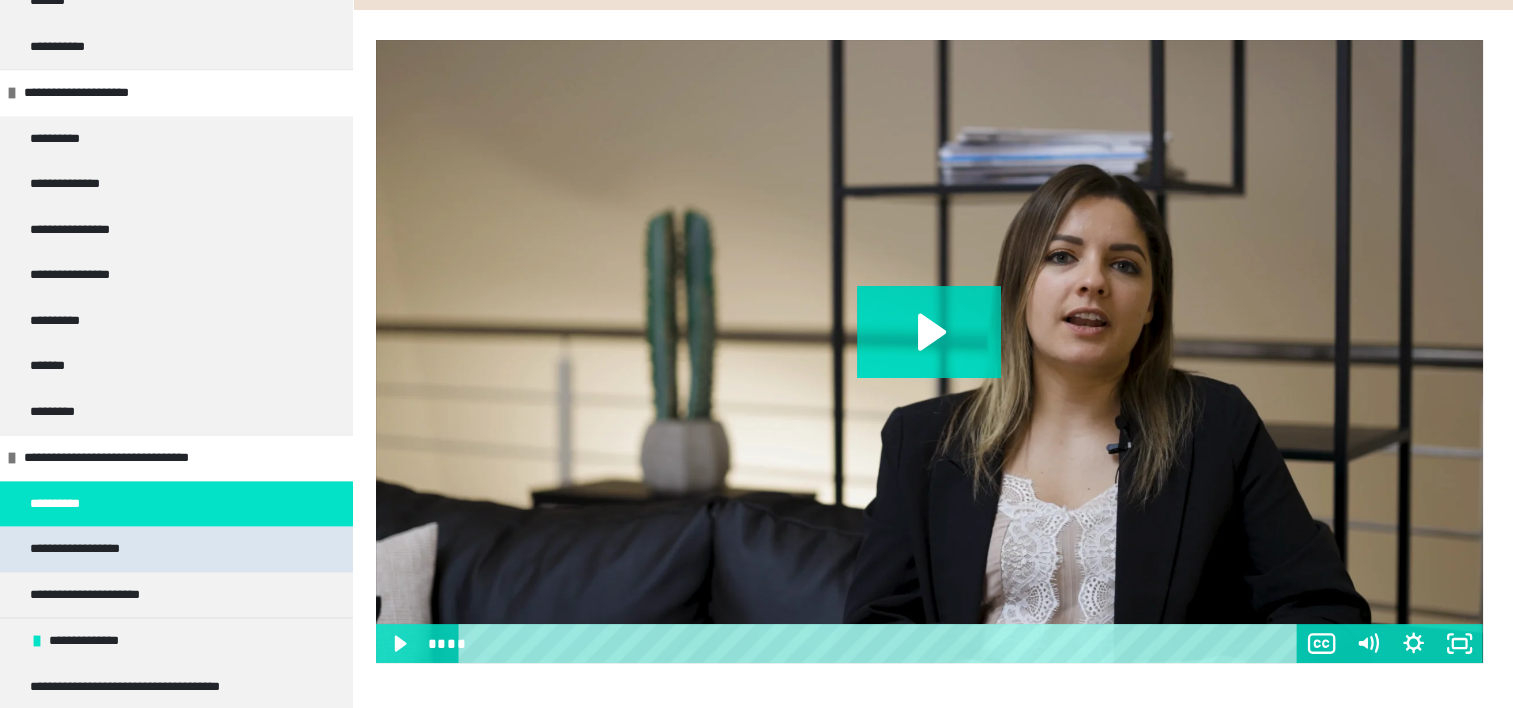 click on "**********" at bounding box center [176, 549] 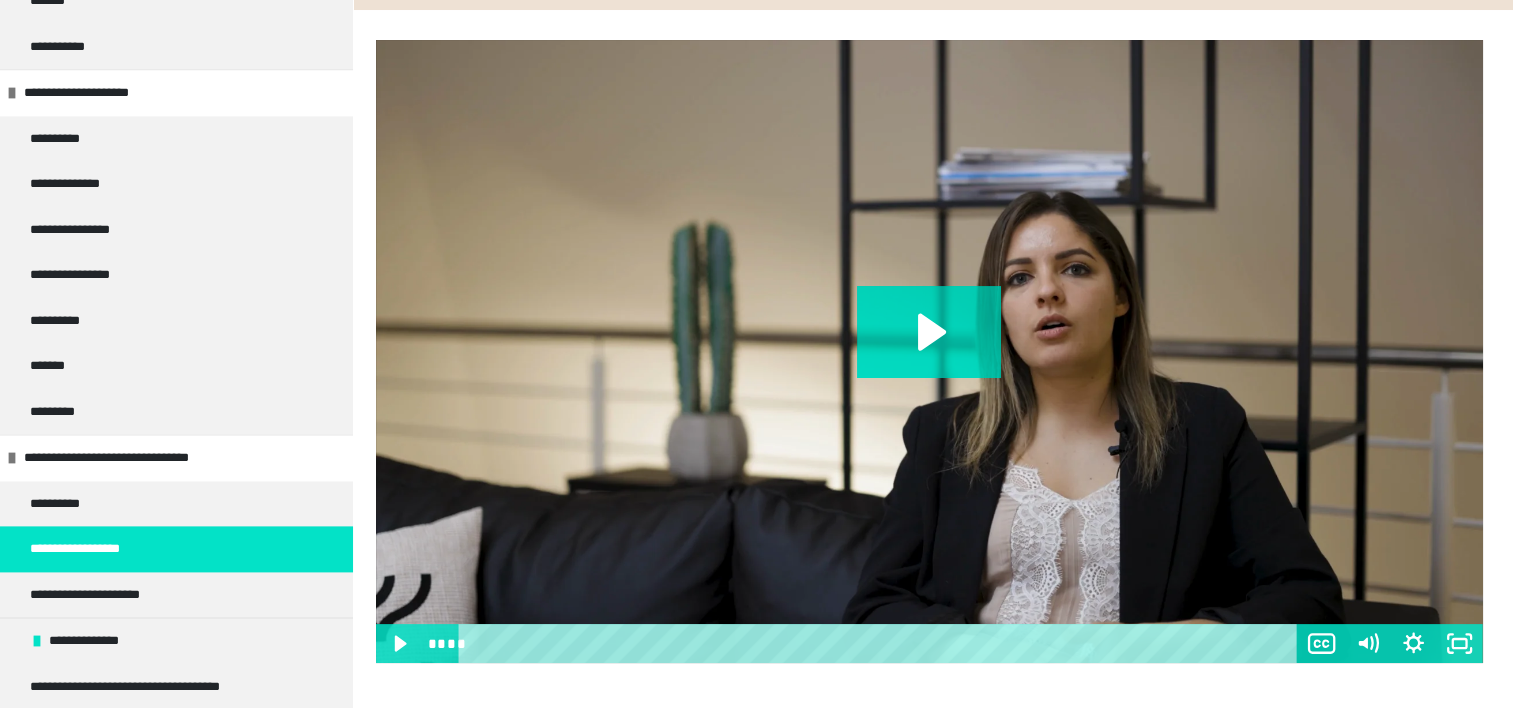 click on "**********" at bounding box center (176, 549) 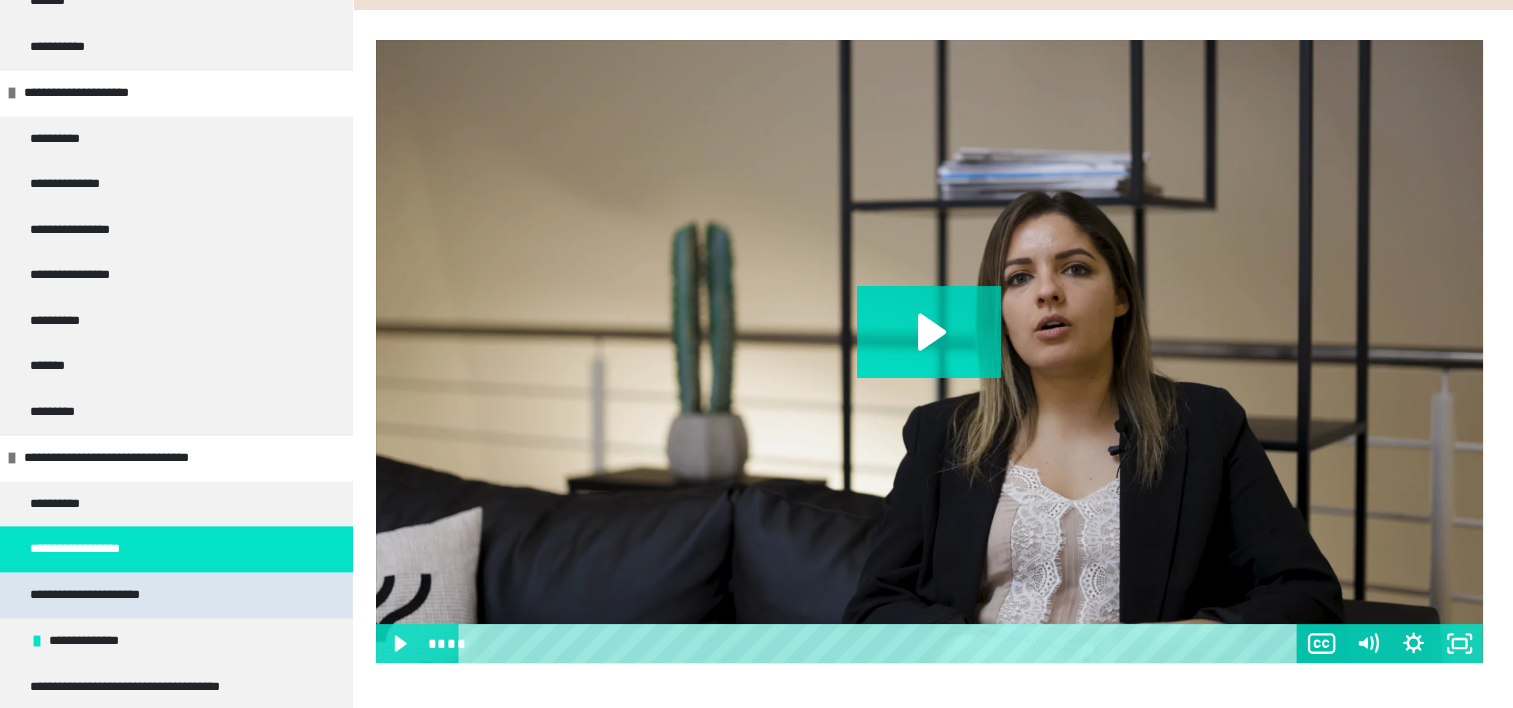 click on "**********" at bounding box center [106, 595] 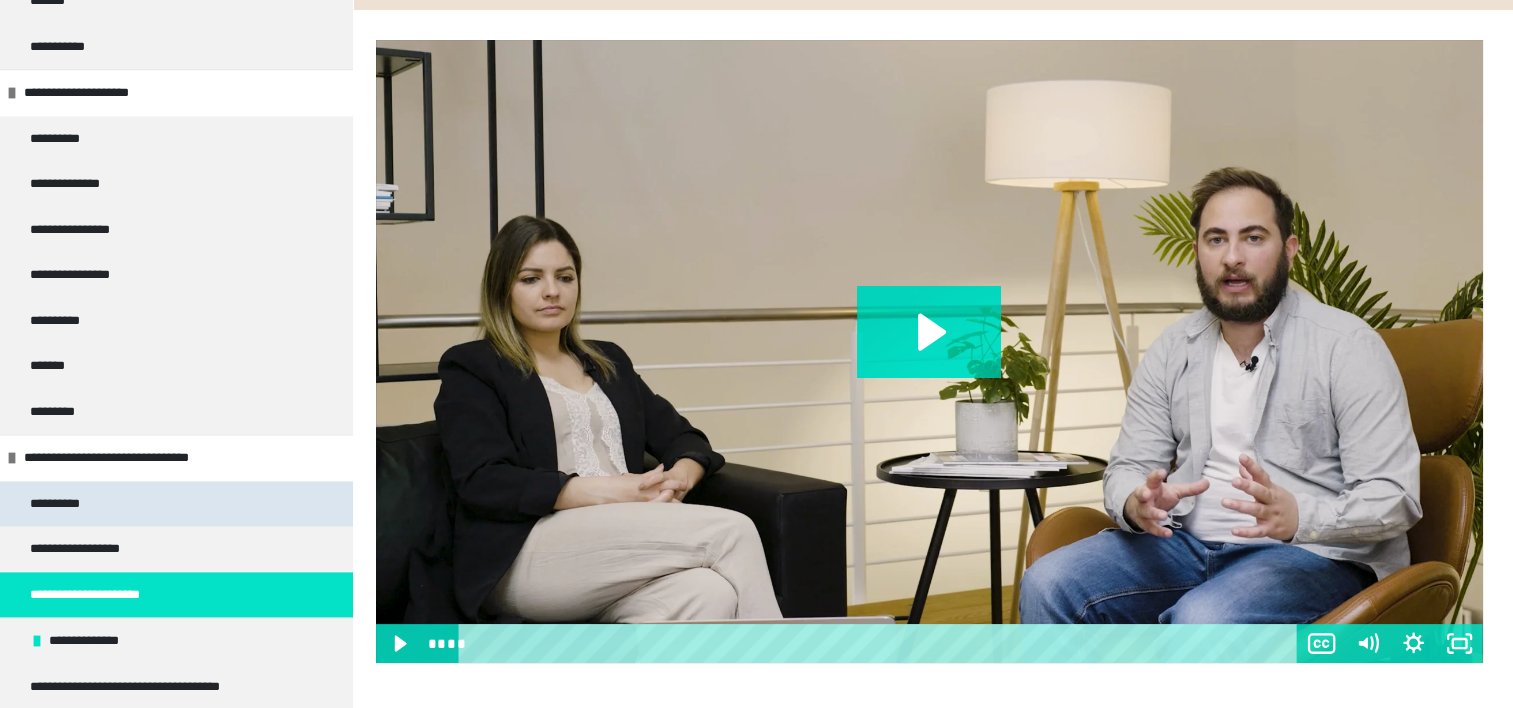scroll, scrollTop: 2706, scrollLeft: 0, axis: vertical 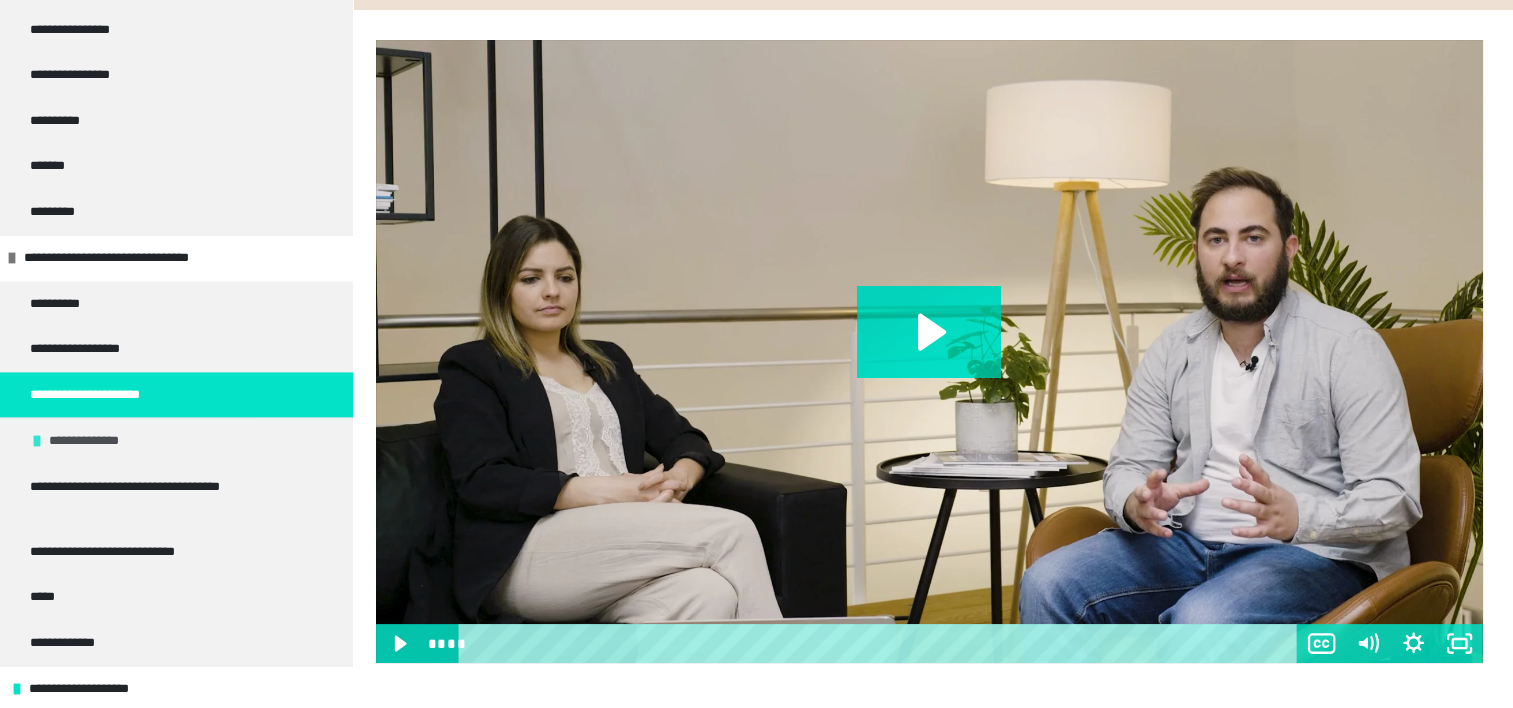 click on "**********" at bounding box center [176, 440] 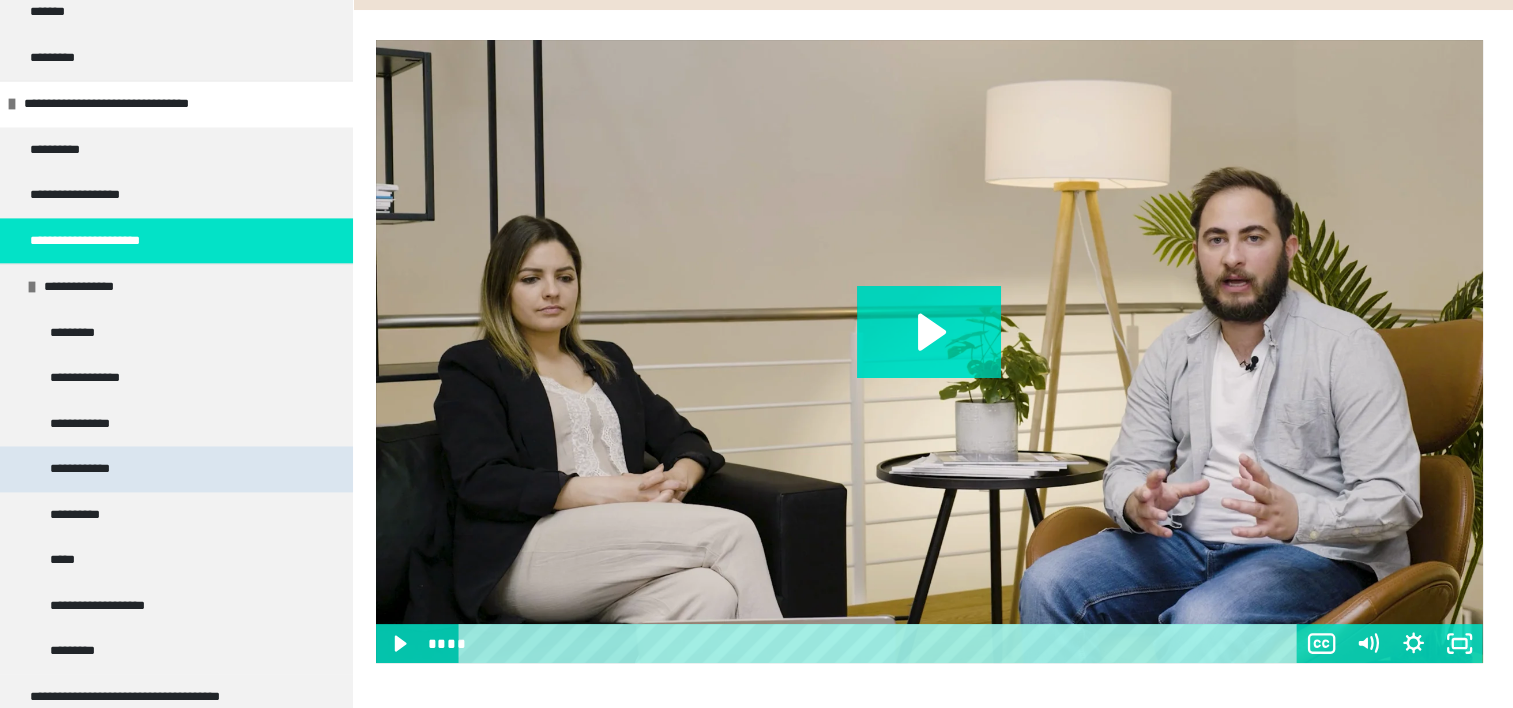 scroll, scrollTop: 2906, scrollLeft: 0, axis: vertical 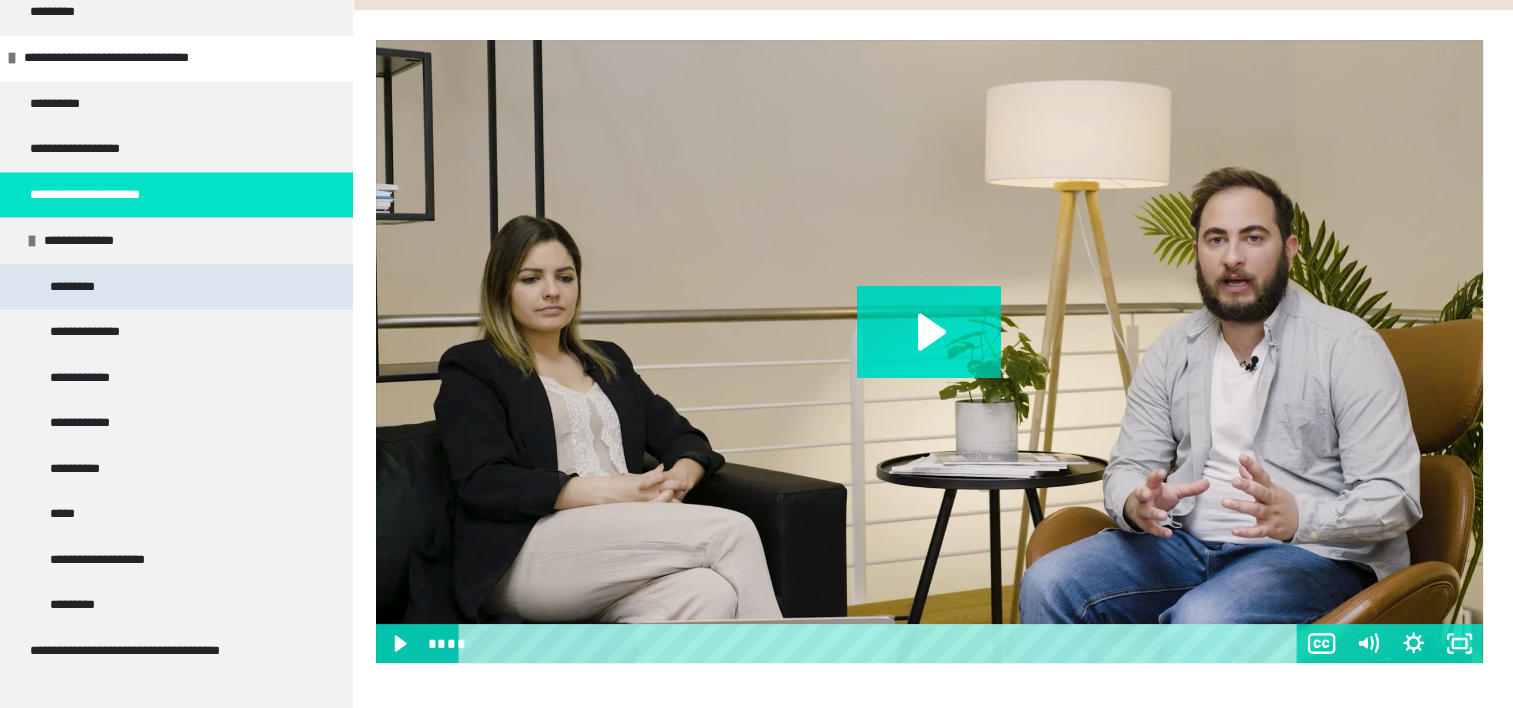 click on "*********" at bounding box center (83, 287) 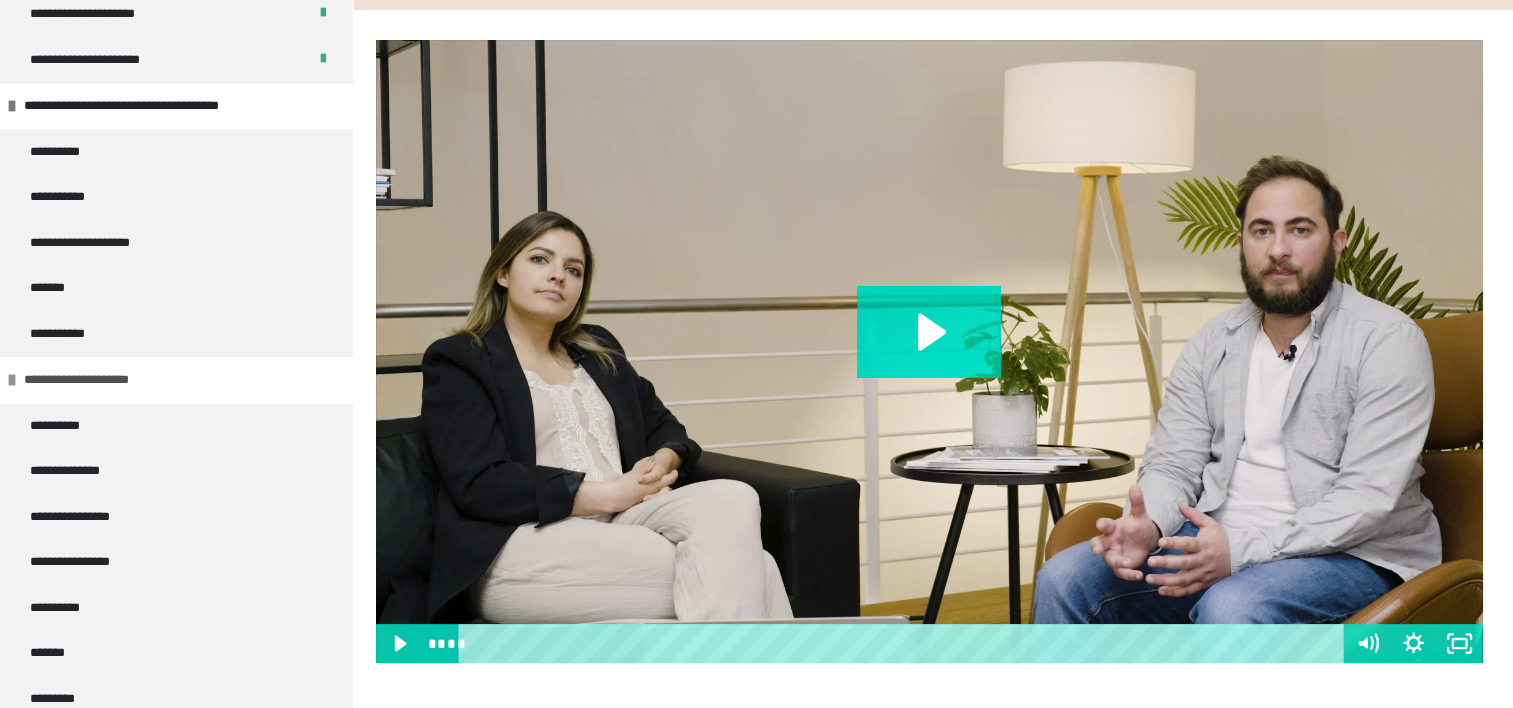 scroll, scrollTop: 2206, scrollLeft: 0, axis: vertical 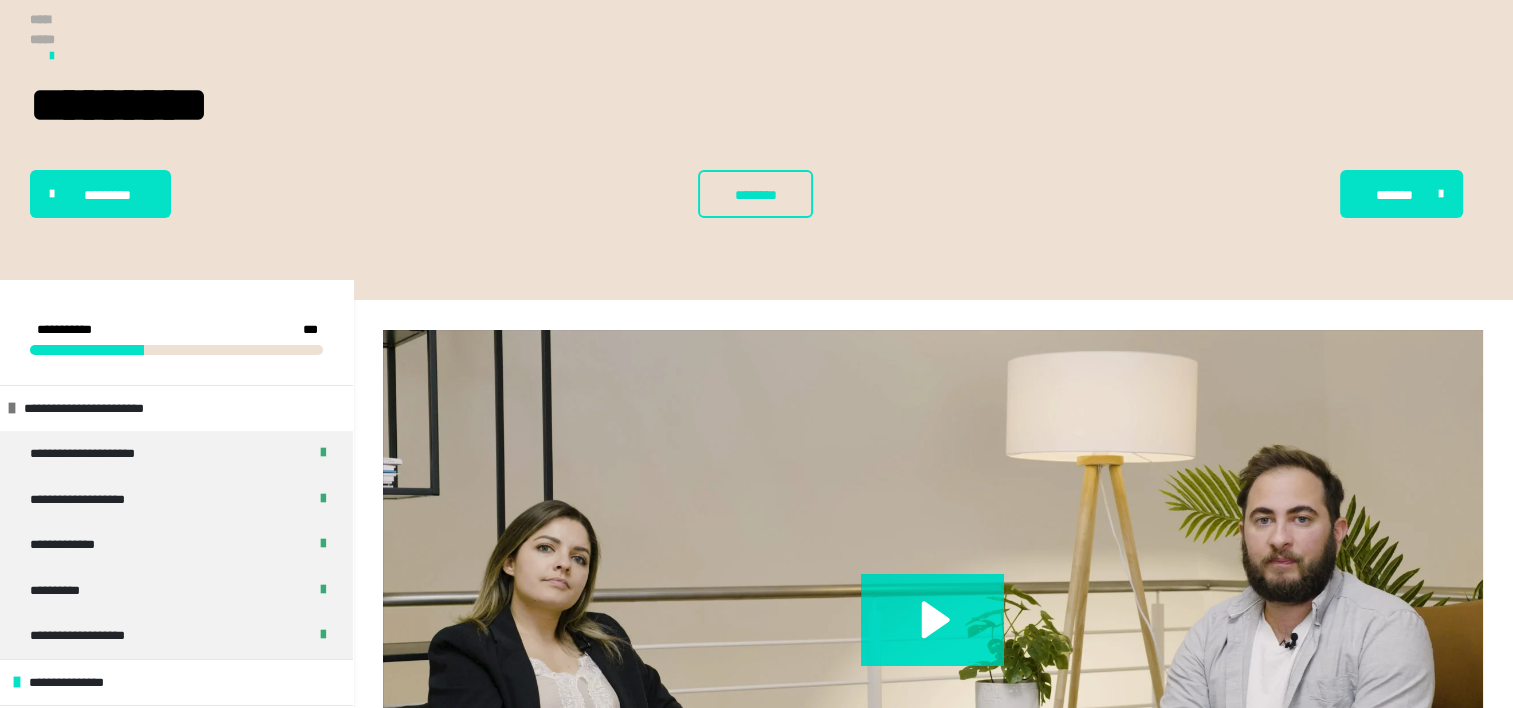 click on "**********" at bounding box center (54, 29) 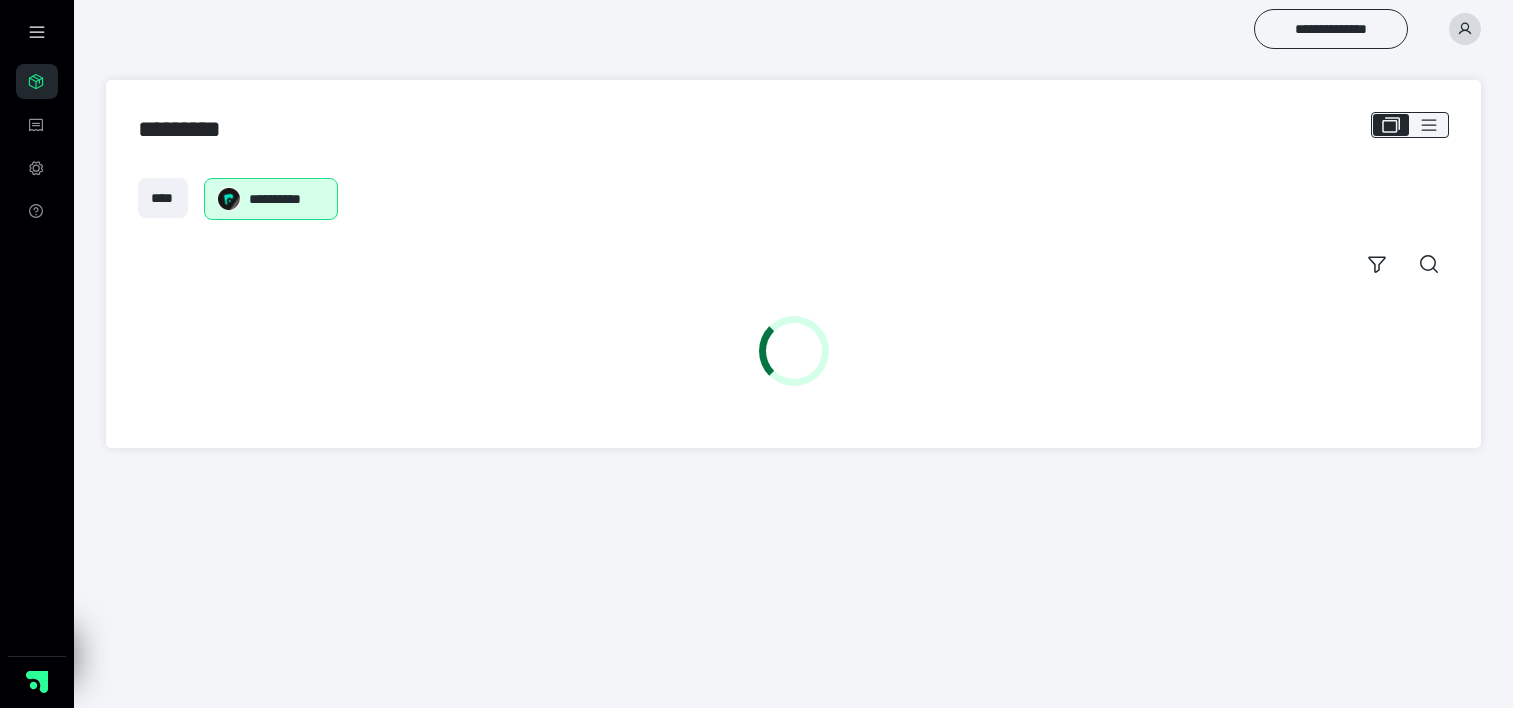 scroll, scrollTop: 0, scrollLeft: 0, axis: both 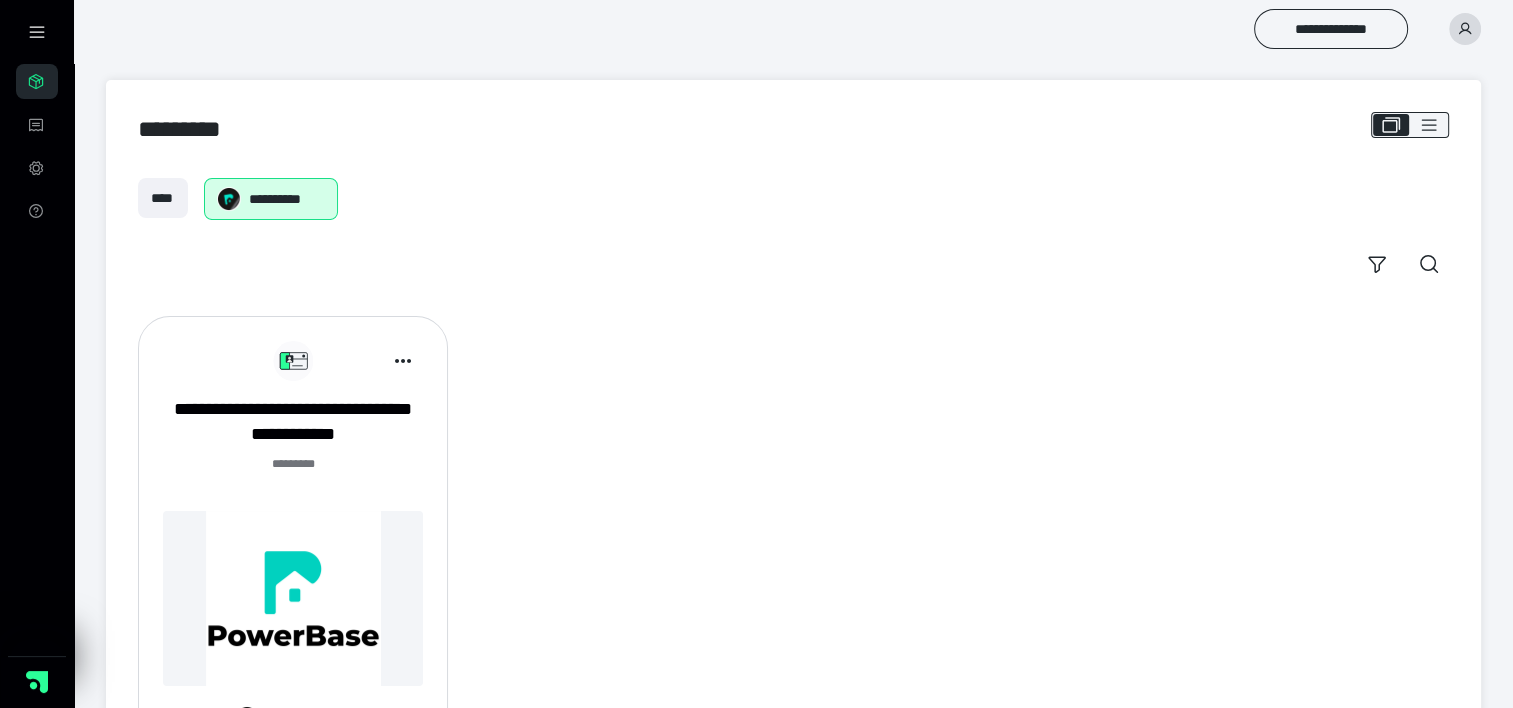 click 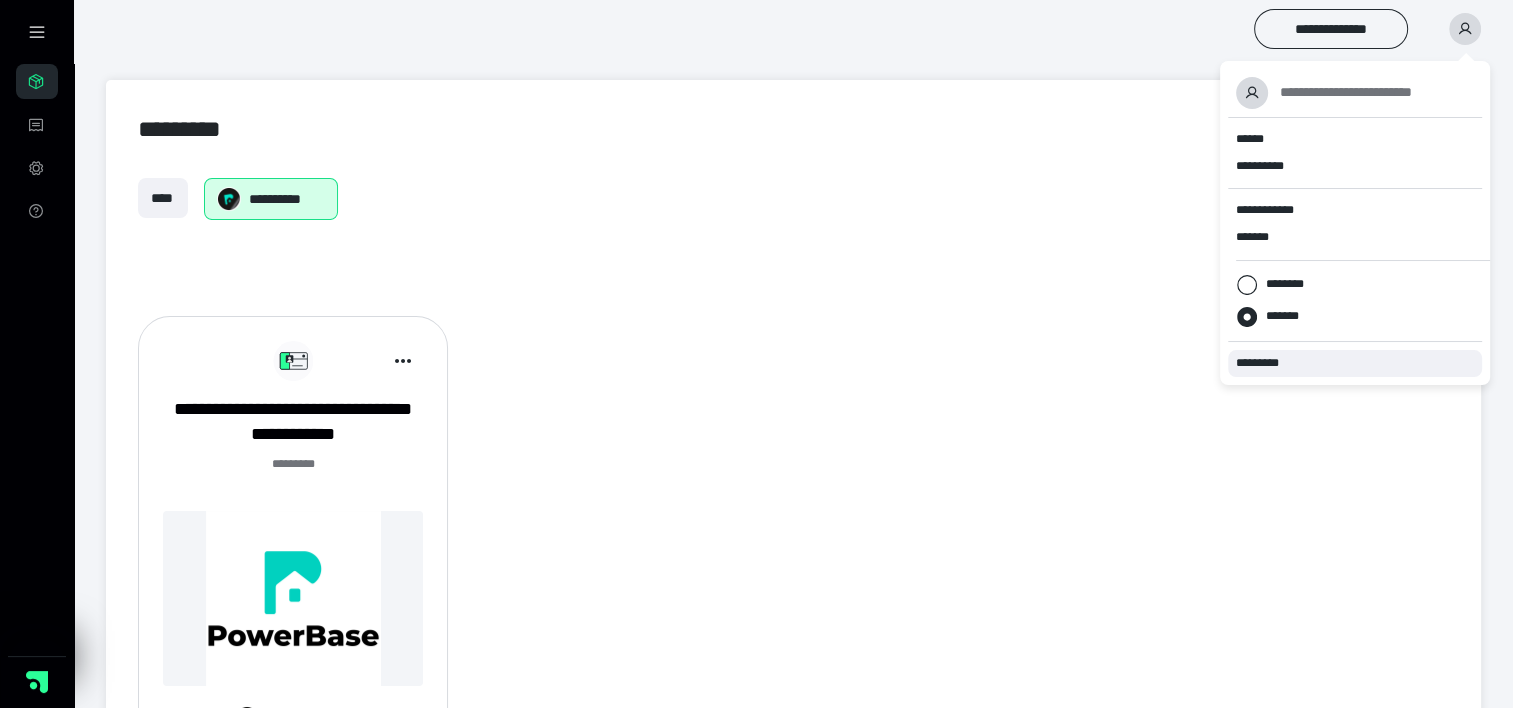 click on "*********" at bounding box center [1355, 363] 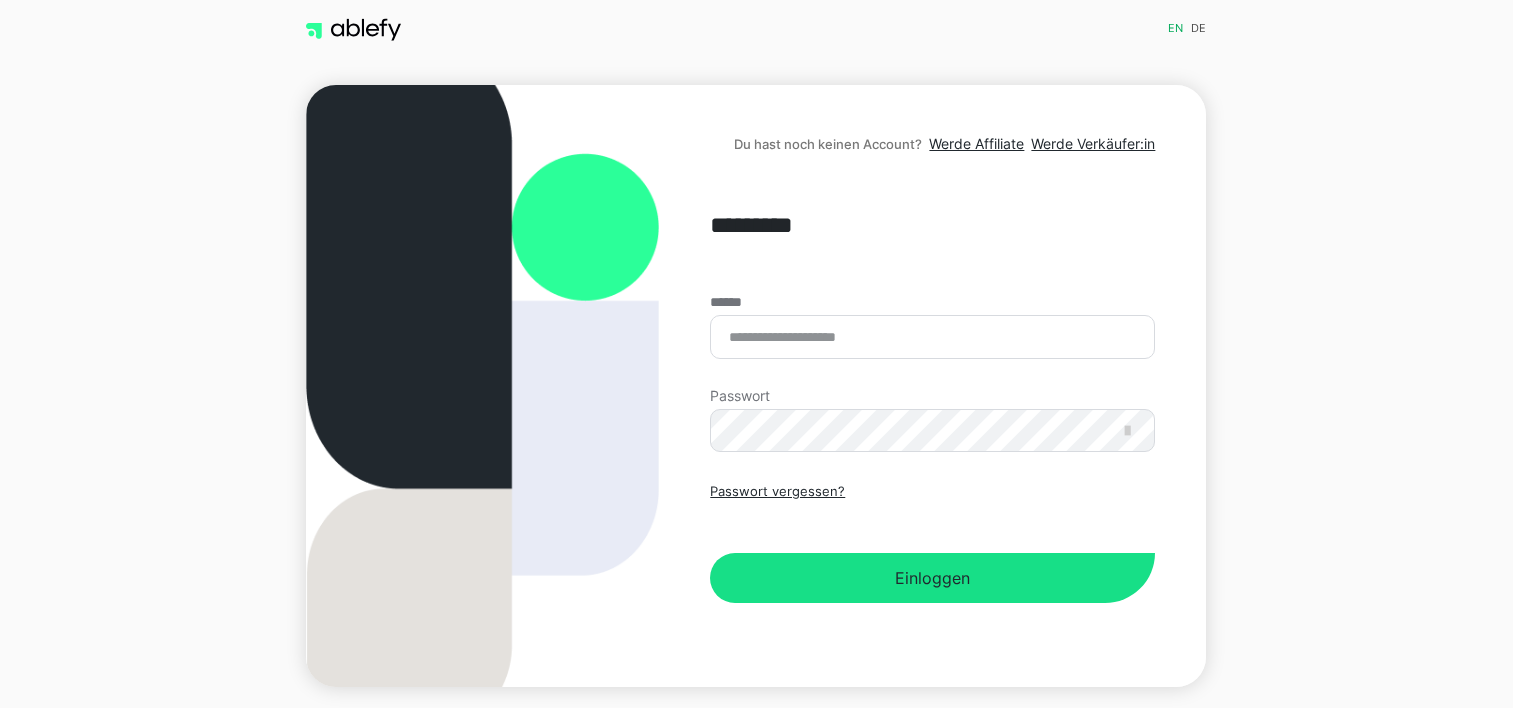 scroll, scrollTop: 0, scrollLeft: 0, axis: both 